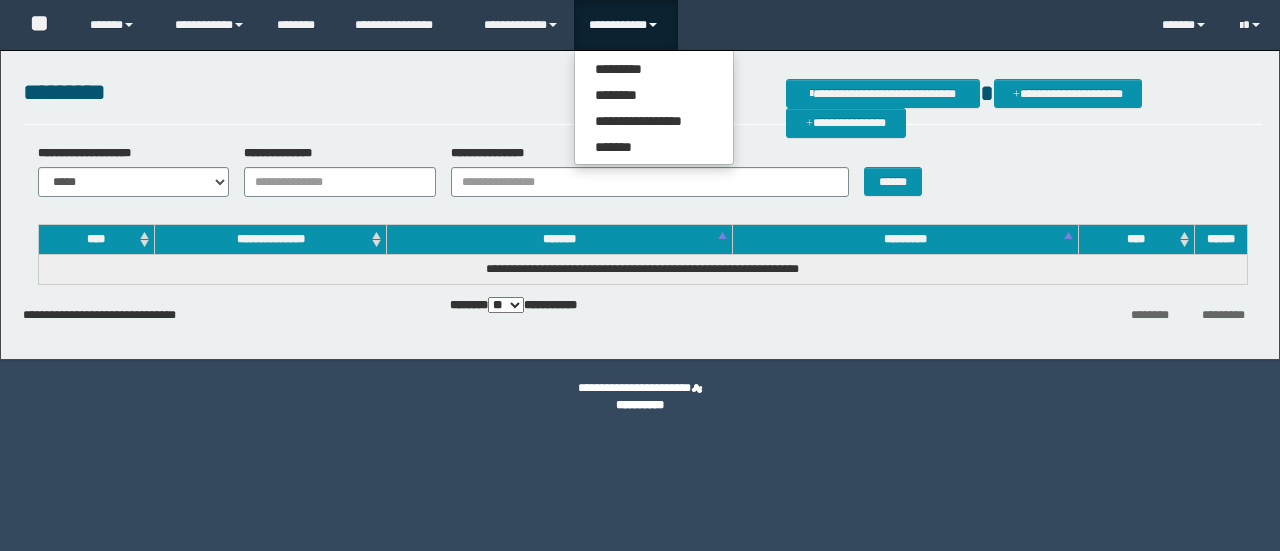 scroll, scrollTop: 0, scrollLeft: 0, axis: both 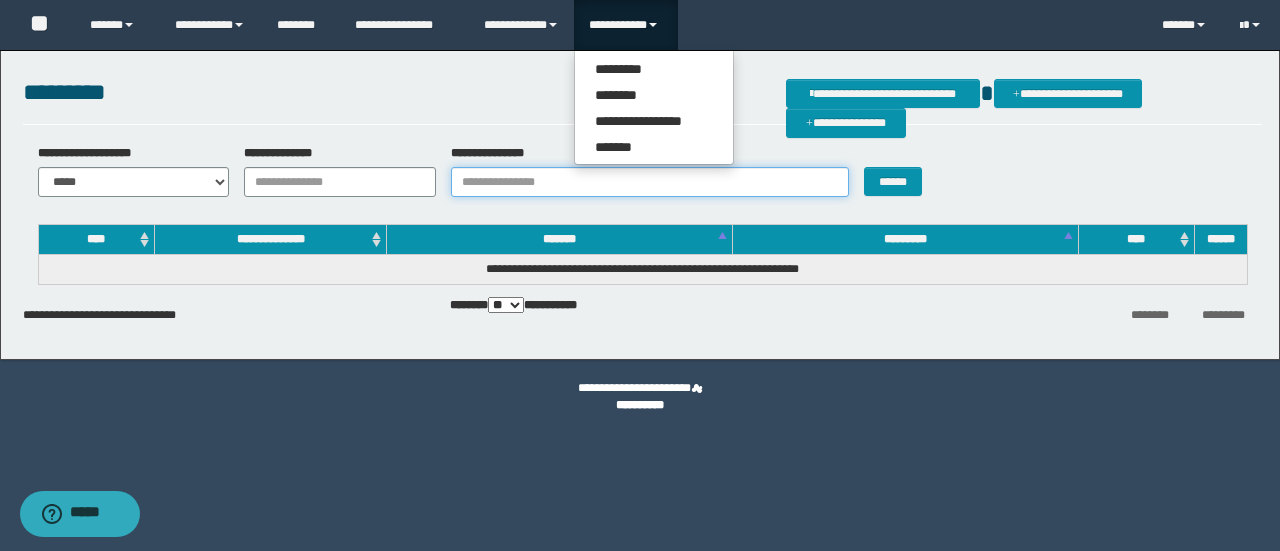 click on "**********" at bounding box center (650, 182) 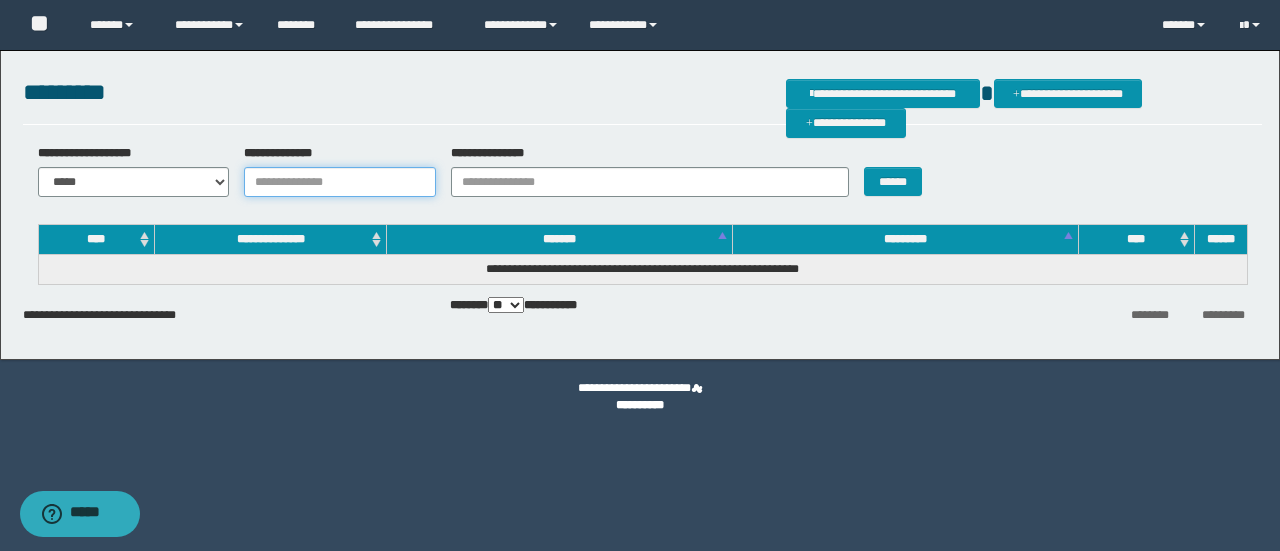click on "**********" at bounding box center (340, 182) 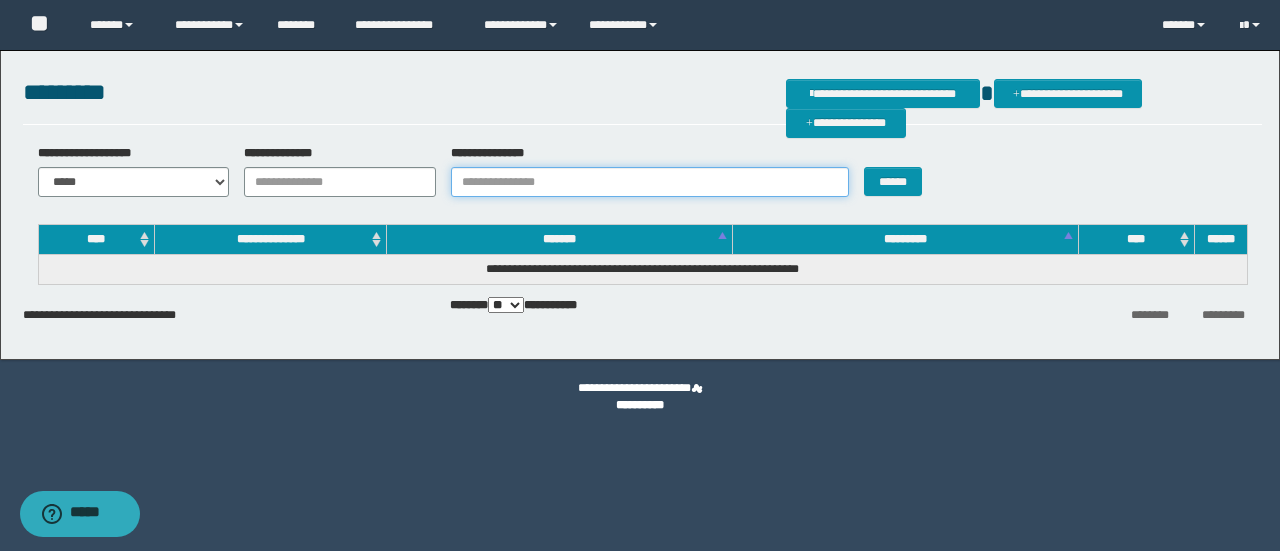 click on "**********" at bounding box center [650, 182] 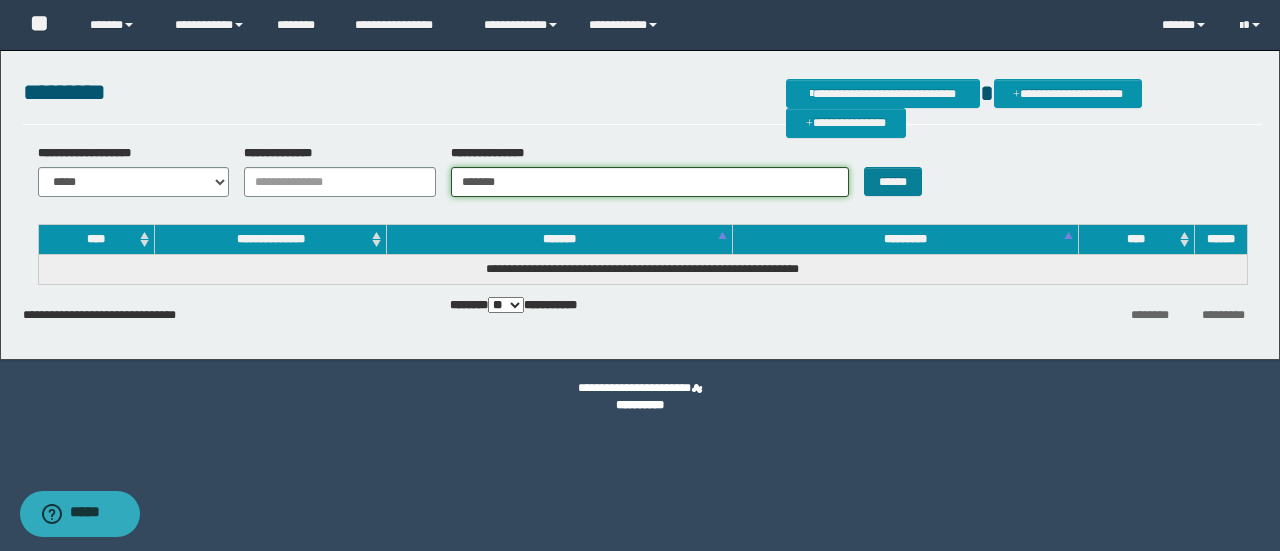type on "*******" 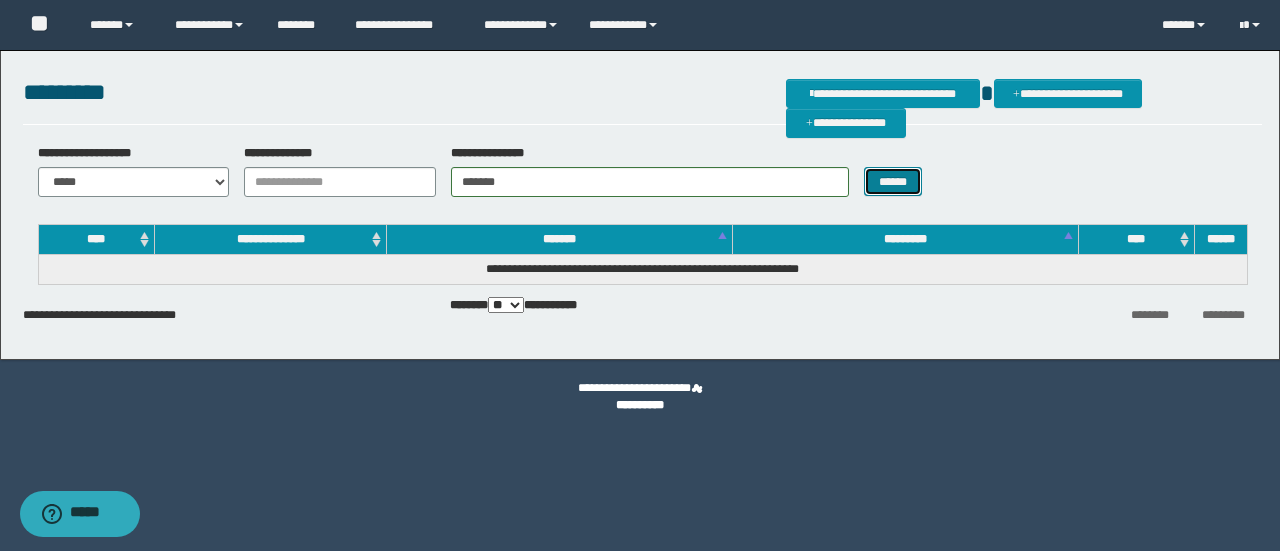 click on "******" at bounding box center [893, 181] 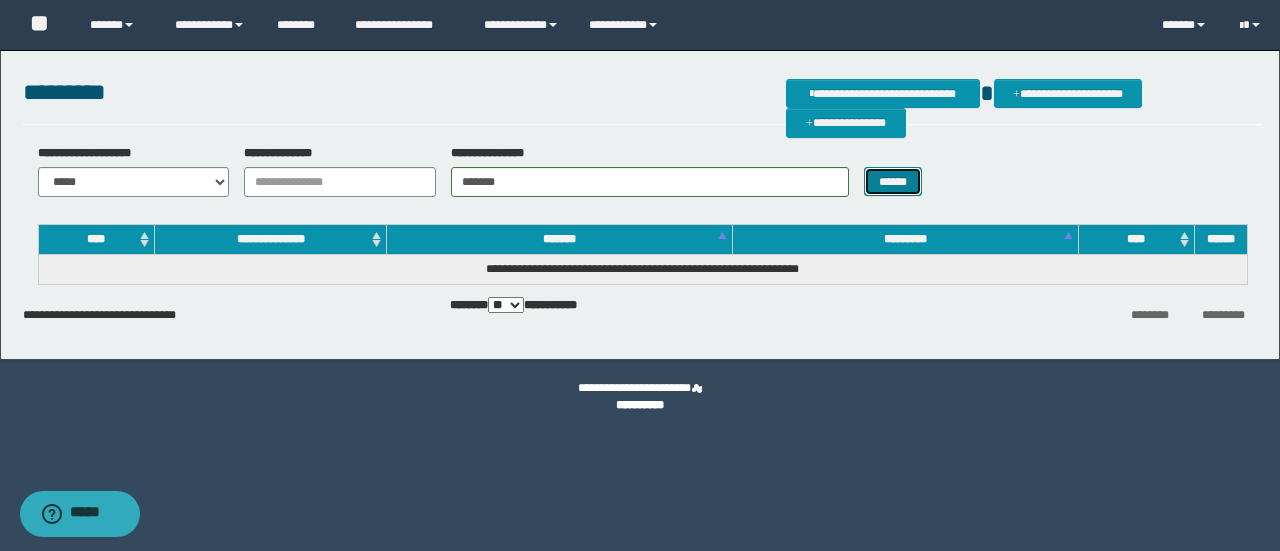 click on "******" at bounding box center (893, 181) 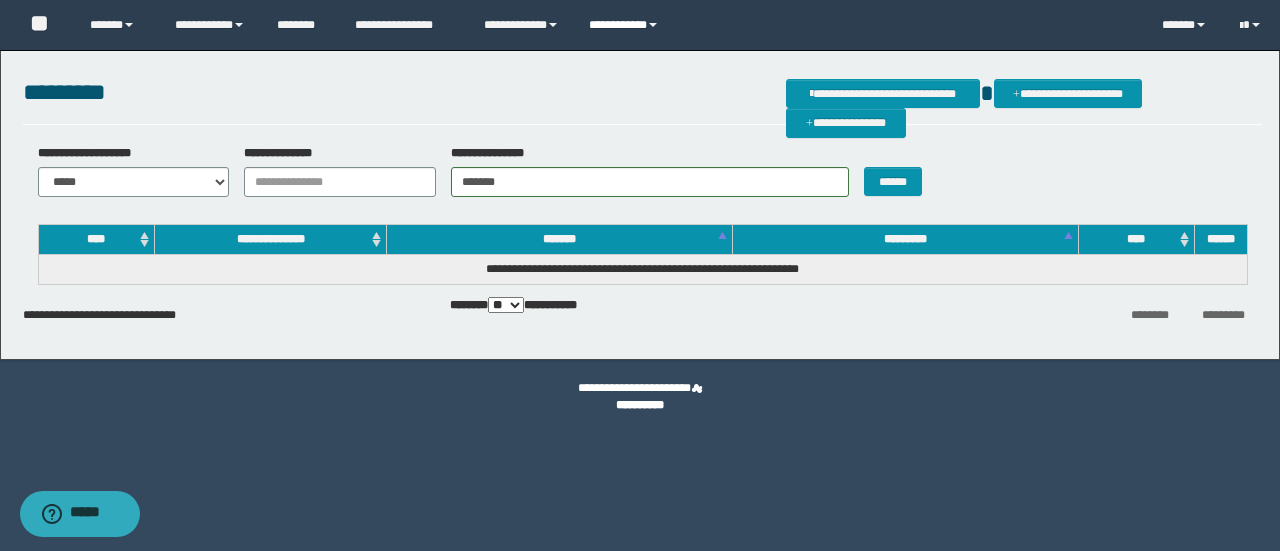 click on "**********" at bounding box center [626, 25] 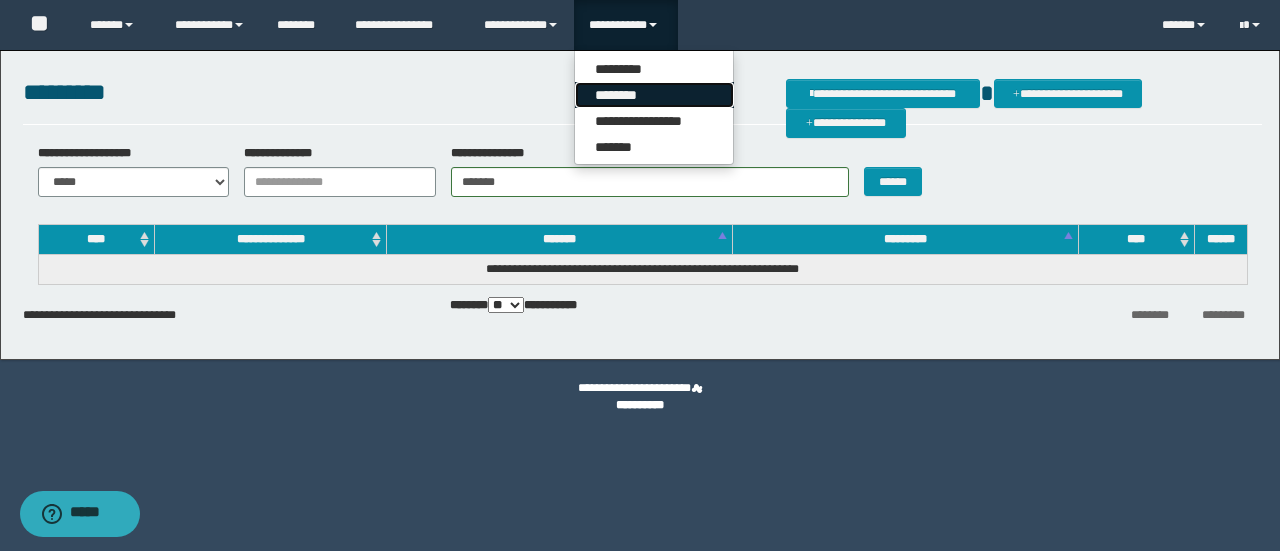 click on "********" at bounding box center [654, 95] 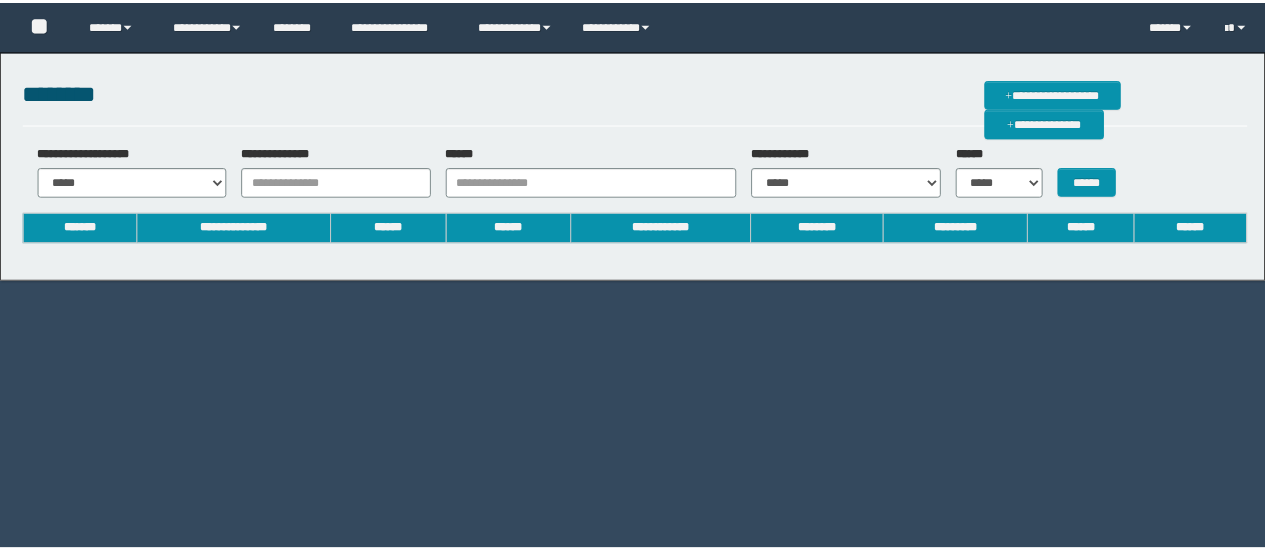 scroll, scrollTop: 0, scrollLeft: 0, axis: both 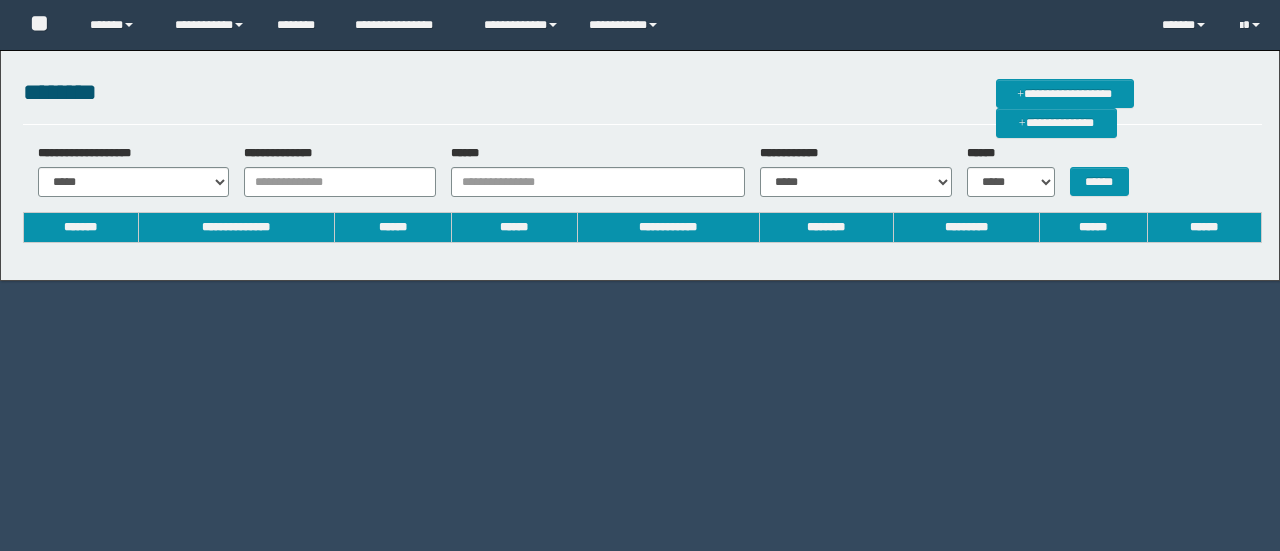 click on "******" at bounding box center [591, 171] 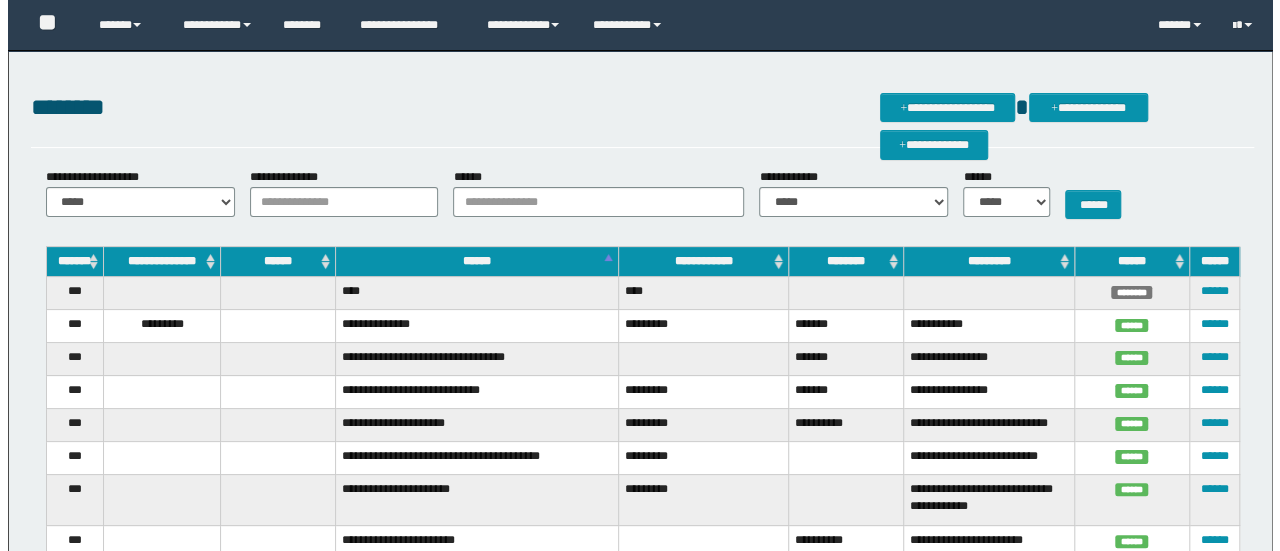 scroll, scrollTop: 0, scrollLeft: 0, axis: both 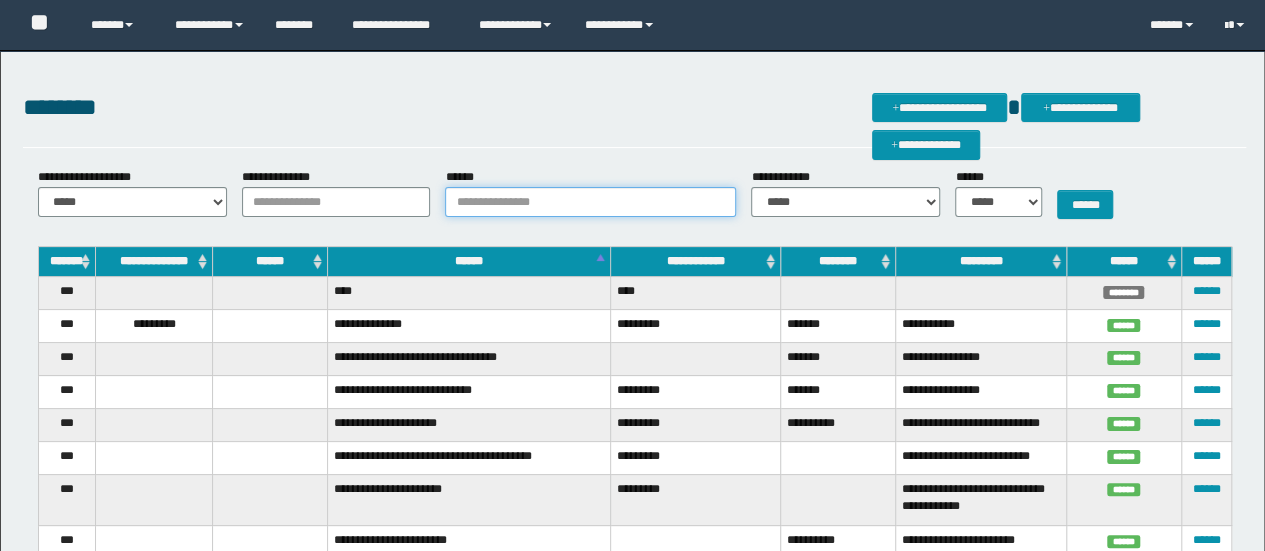 click on "******" at bounding box center [590, 202] 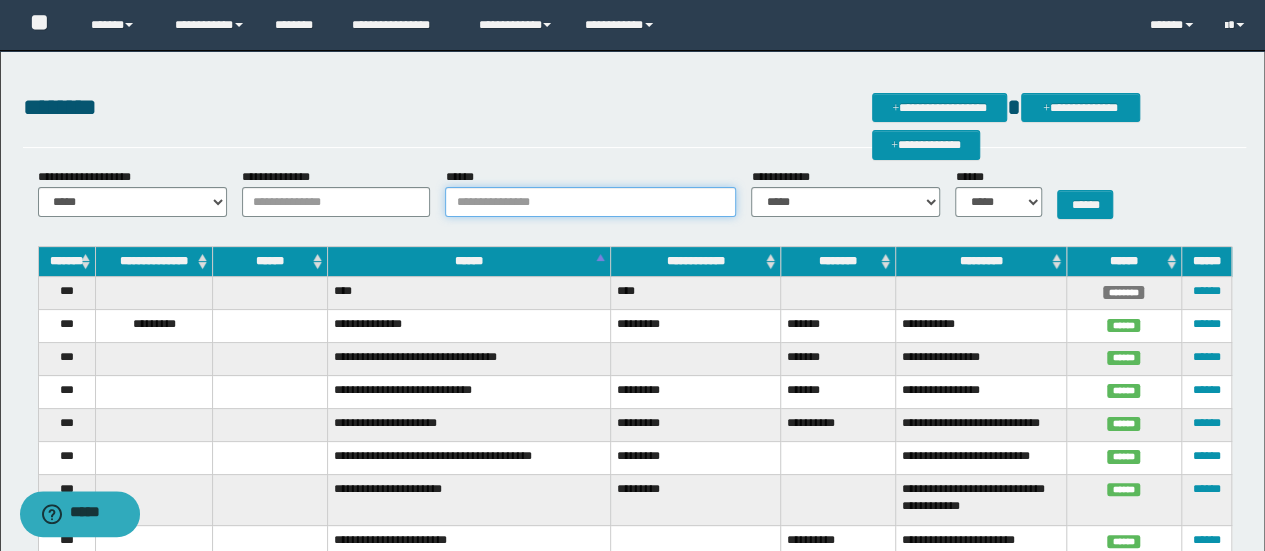 paste on "*******" 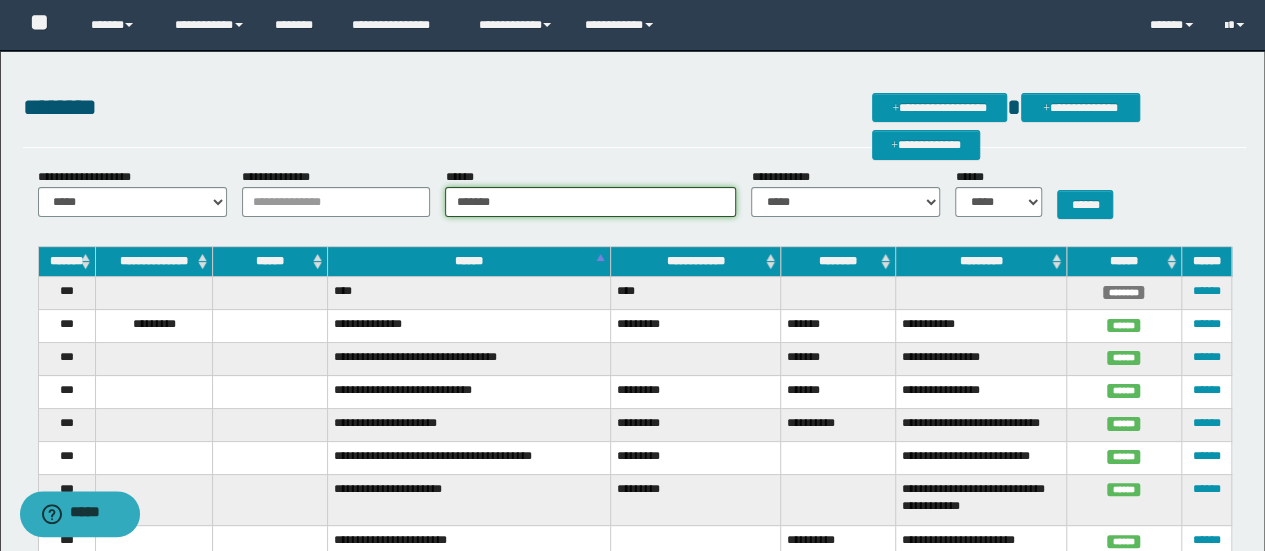 type on "*******" 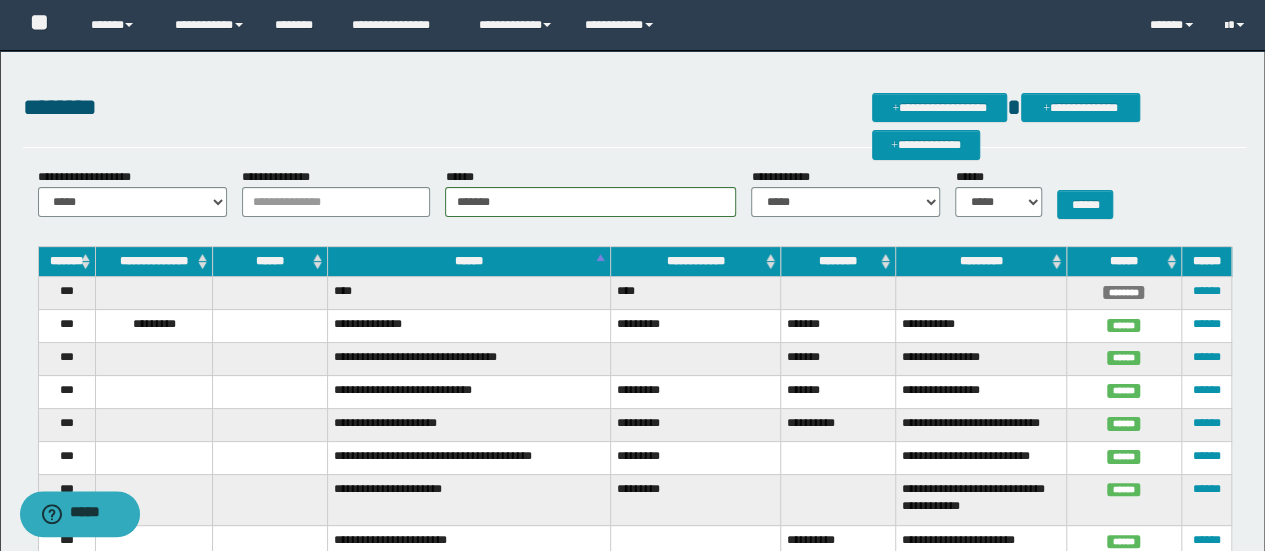 click on "******" at bounding box center [1093, 193] 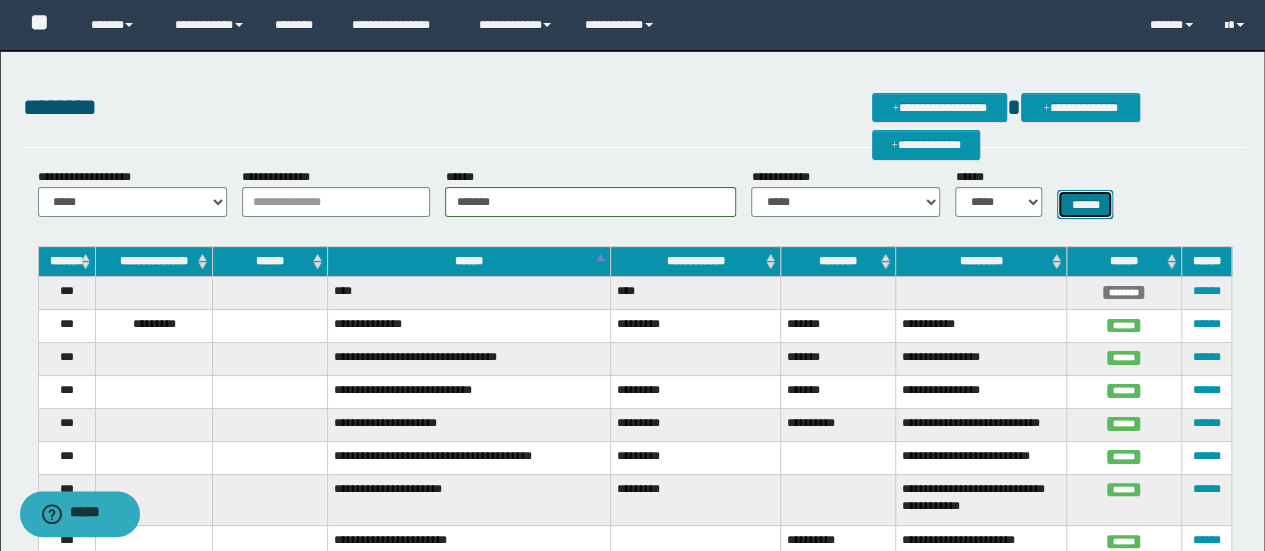 click on "******" at bounding box center [1085, 204] 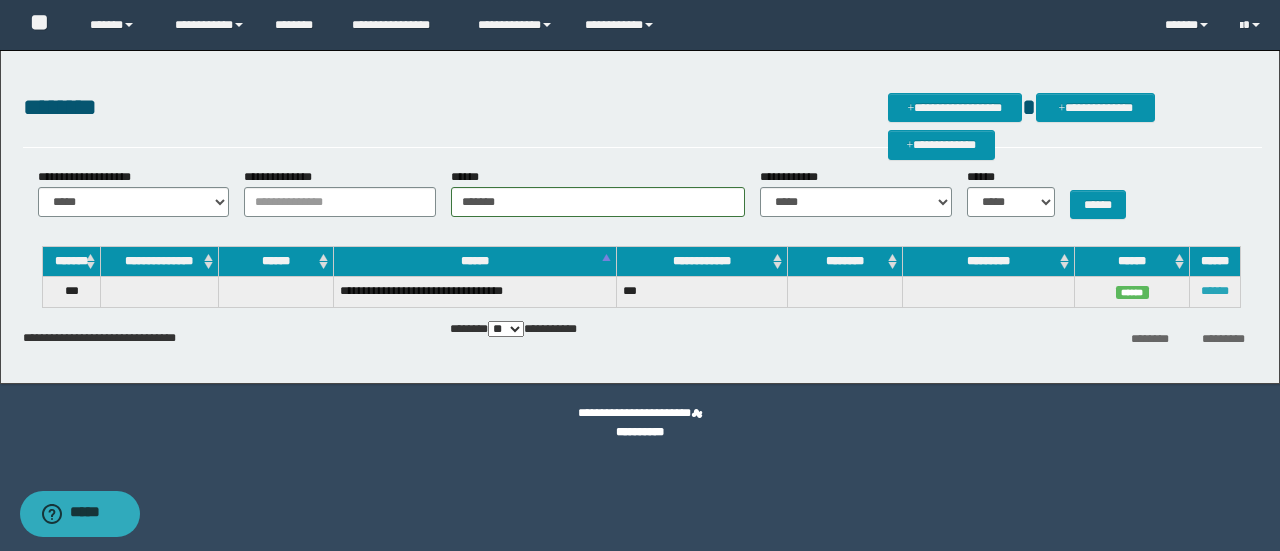 click on "******" at bounding box center (1215, 291) 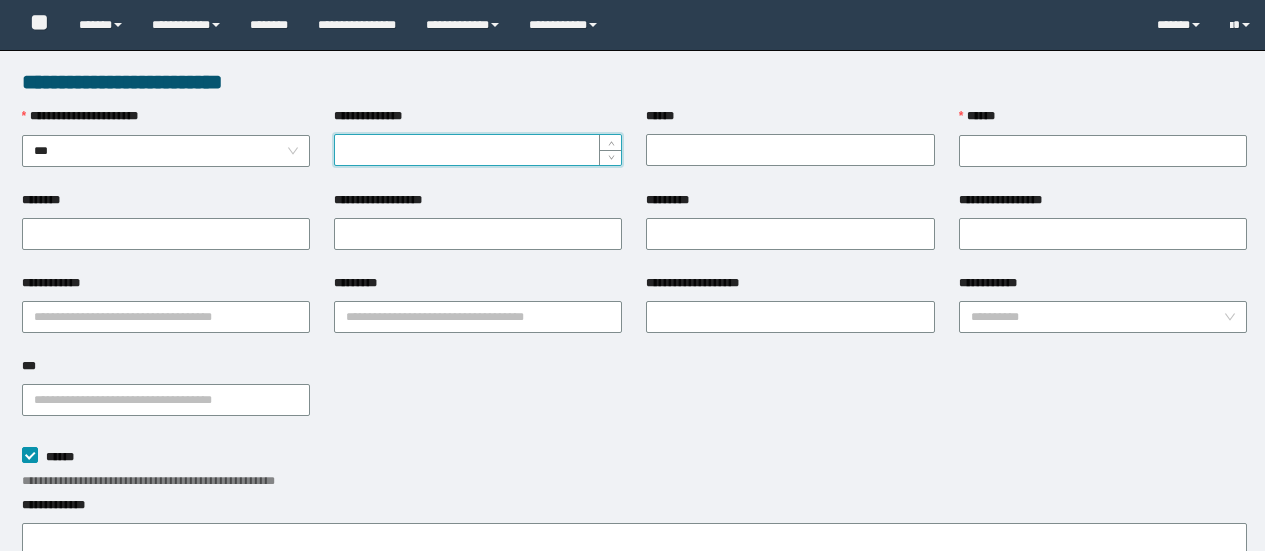 scroll, scrollTop: 0, scrollLeft: 0, axis: both 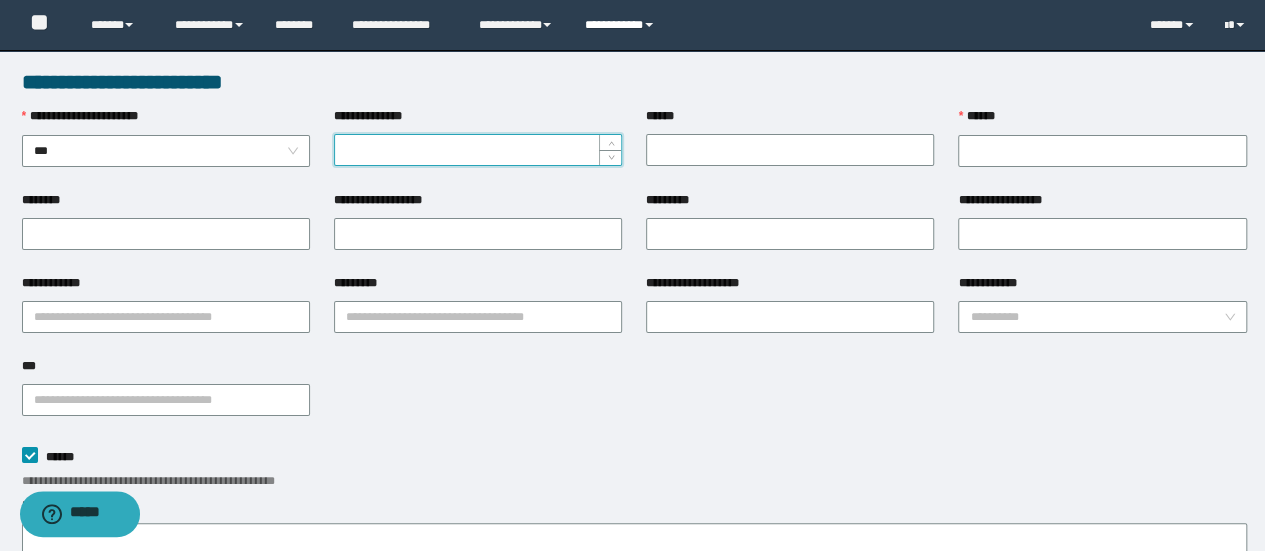 click on "**********" at bounding box center [622, 25] 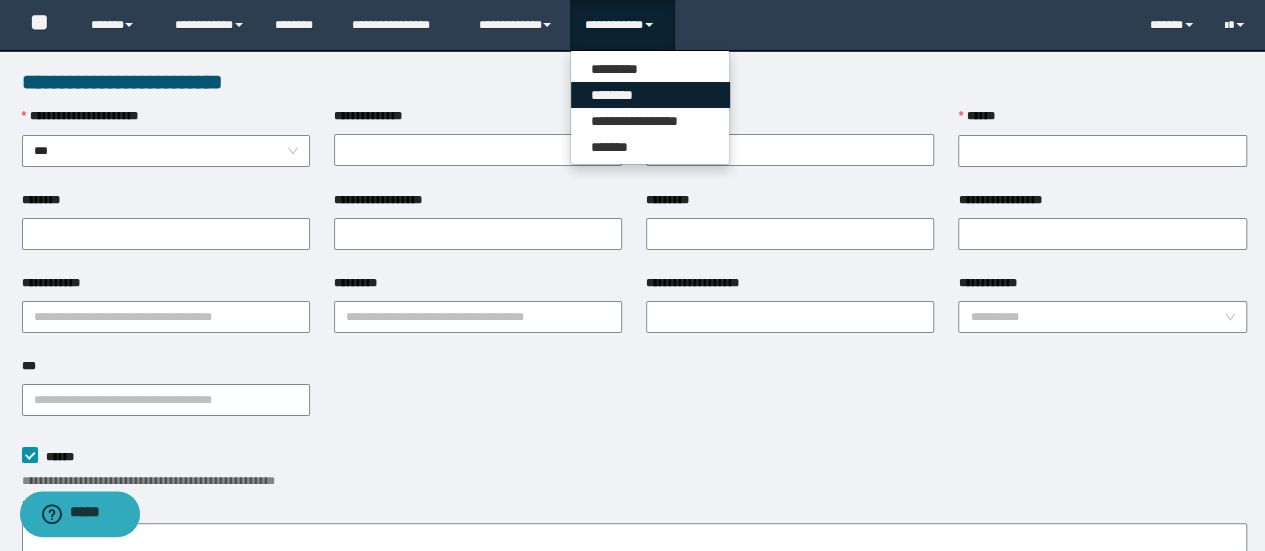 click on "********" at bounding box center (650, 95) 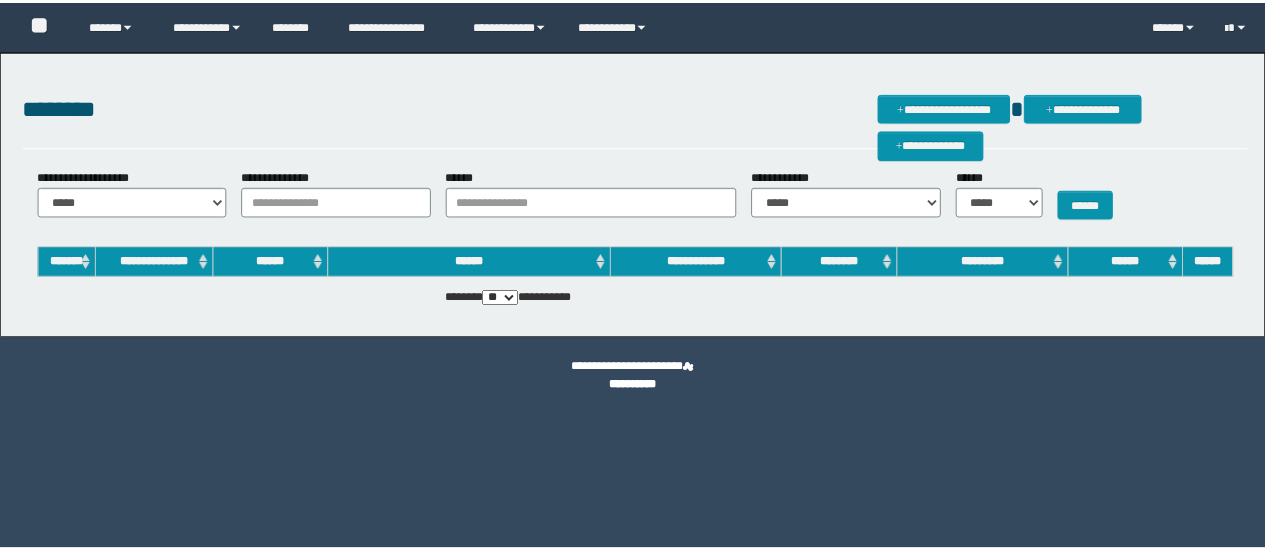 scroll, scrollTop: 0, scrollLeft: 0, axis: both 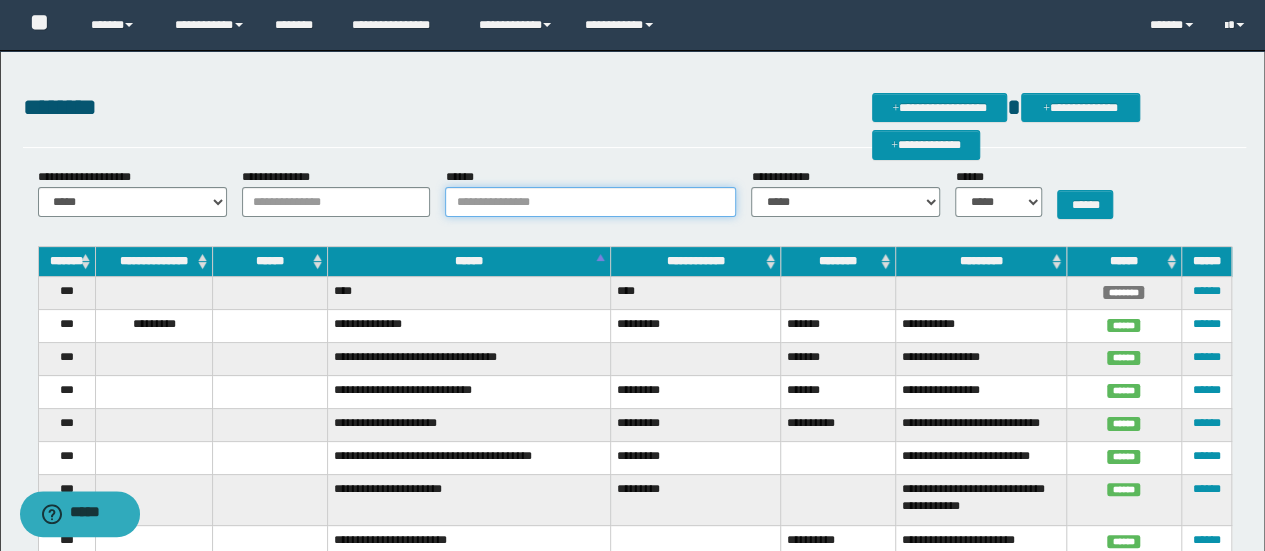 click on "******" at bounding box center (590, 202) 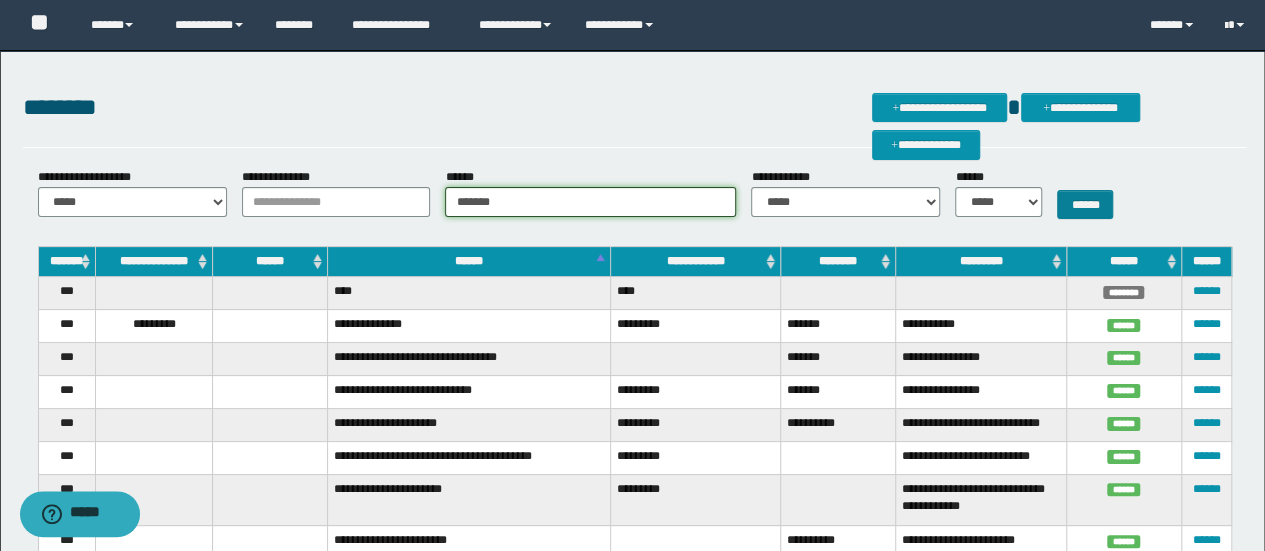 type on "*******" 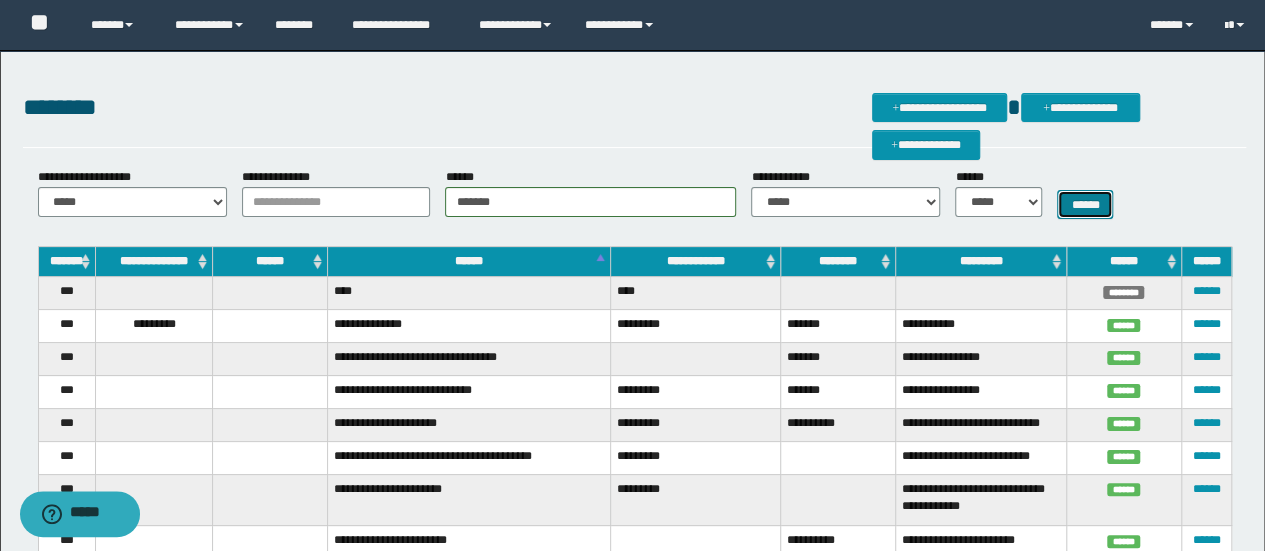 click on "******" at bounding box center (1085, 204) 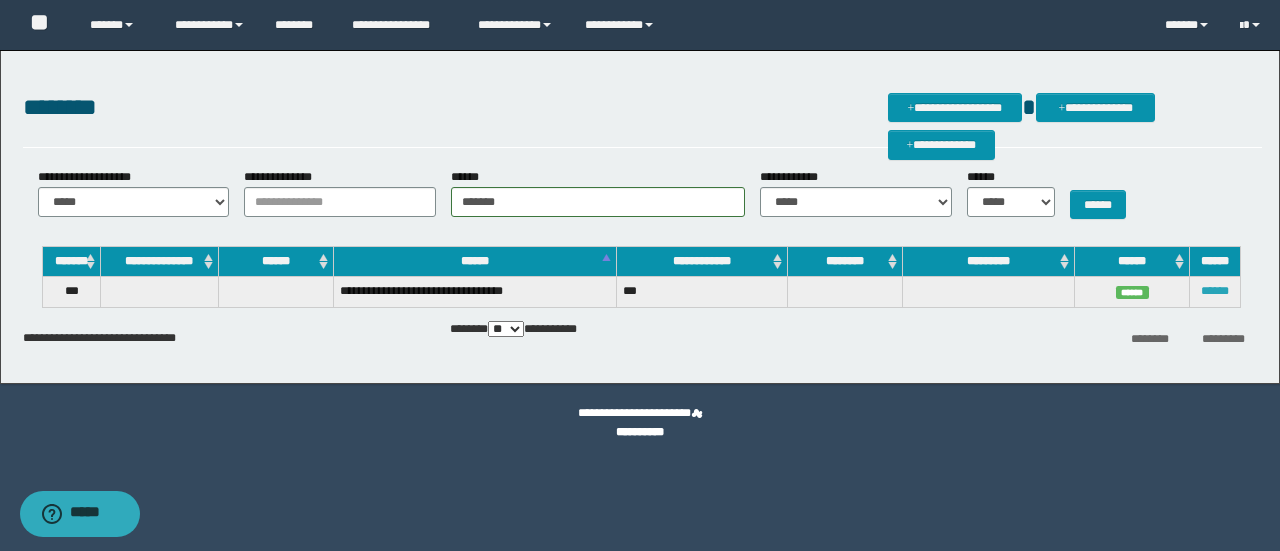 click on "******" at bounding box center (1215, 291) 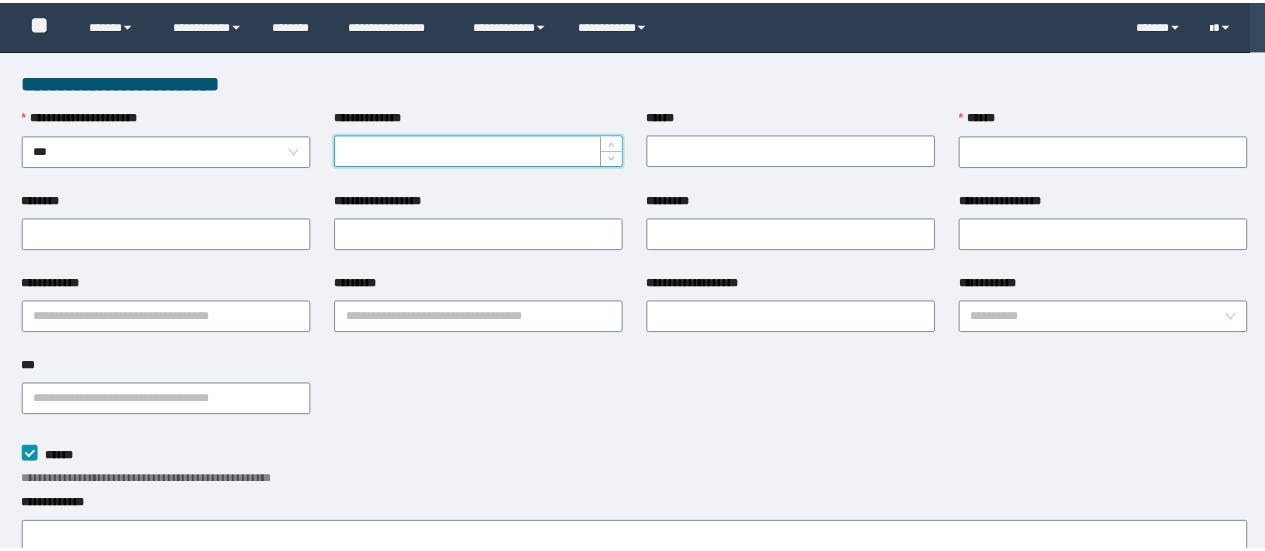 scroll, scrollTop: 0, scrollLeft: 0, axis: both 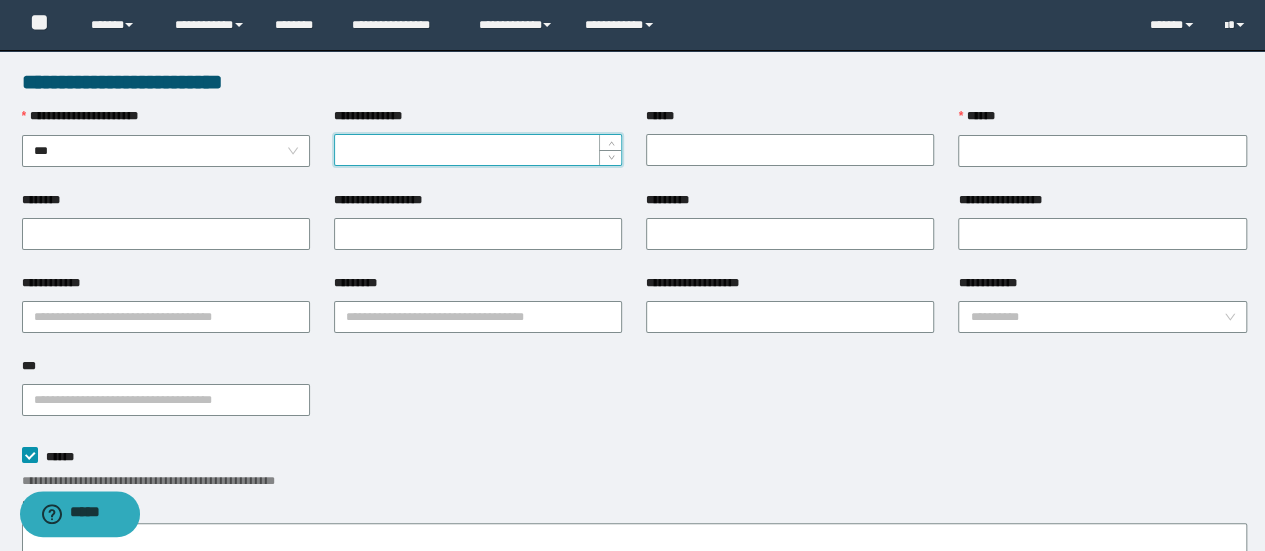 click on "**********" at bounding box center [634, 398] 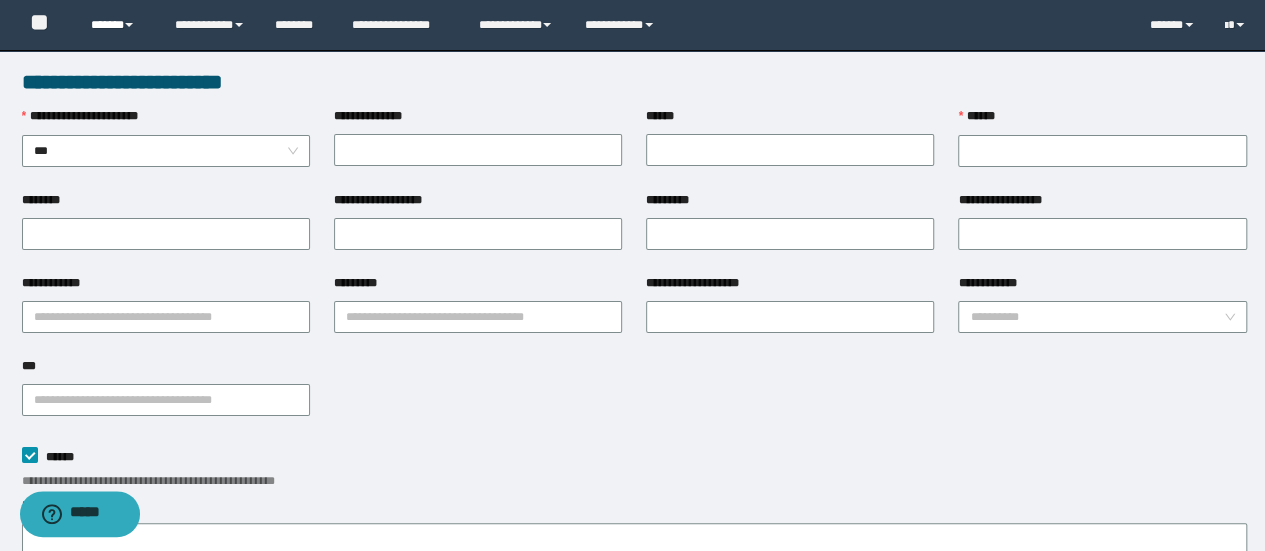 click on "******" at bounding box center [117, 25] 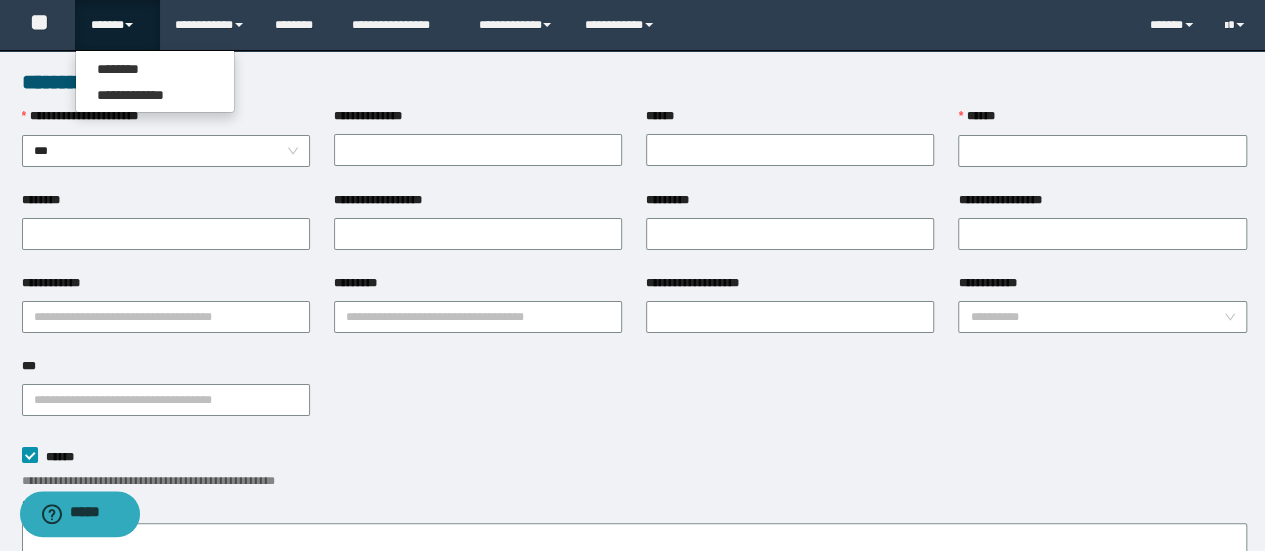 click on "******" at bounding box center (117, 25) 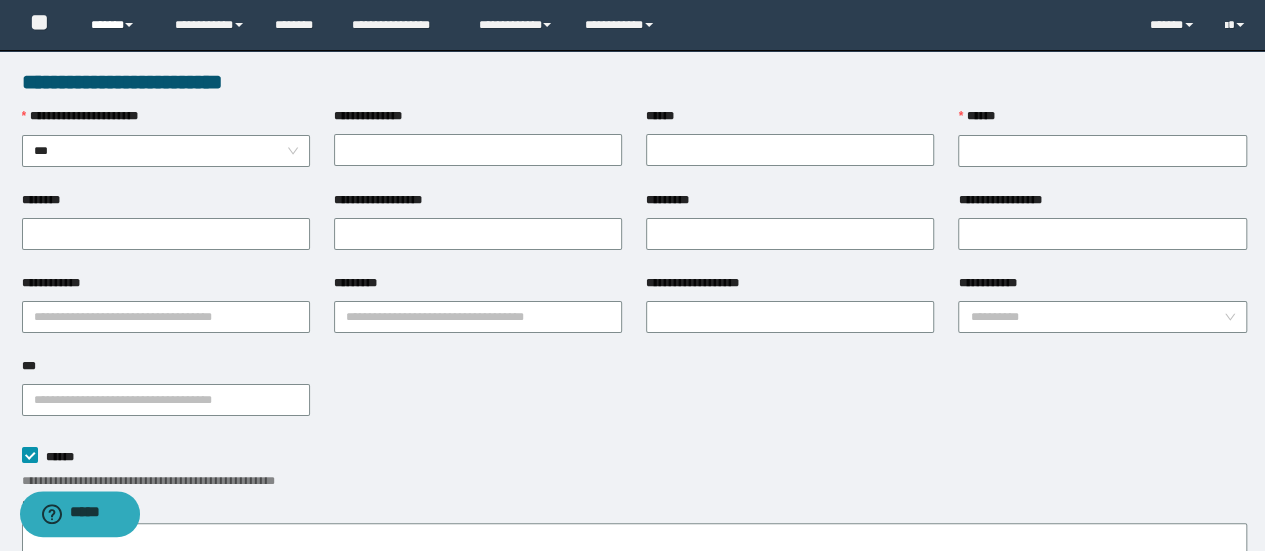 click on "******" at bounding box center [117, 25] 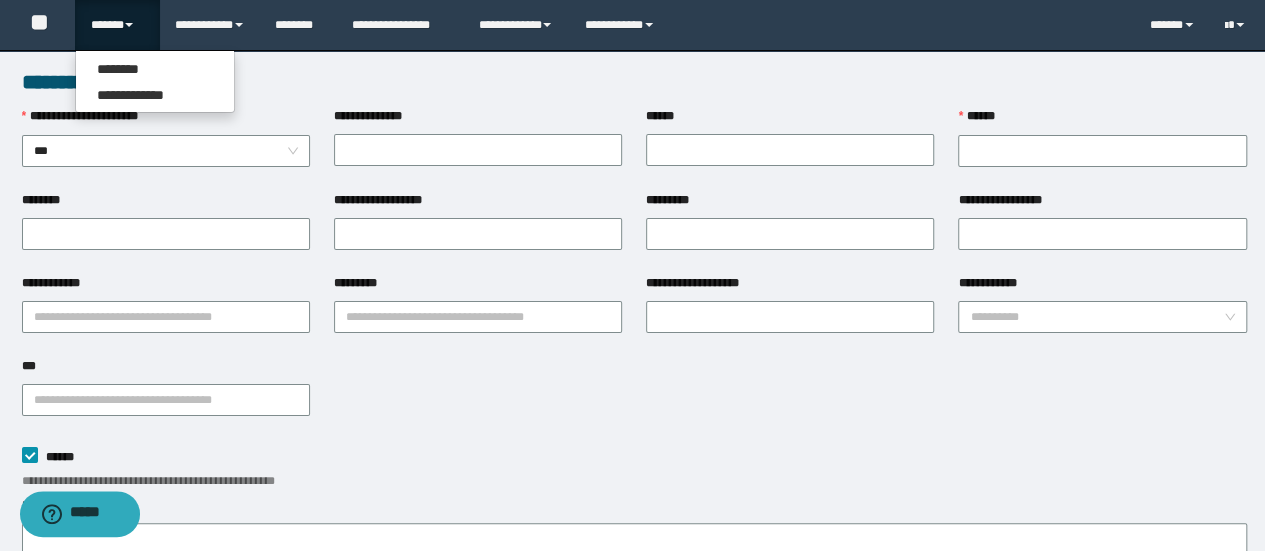 click on "**********" at bounding box center (155, 81) 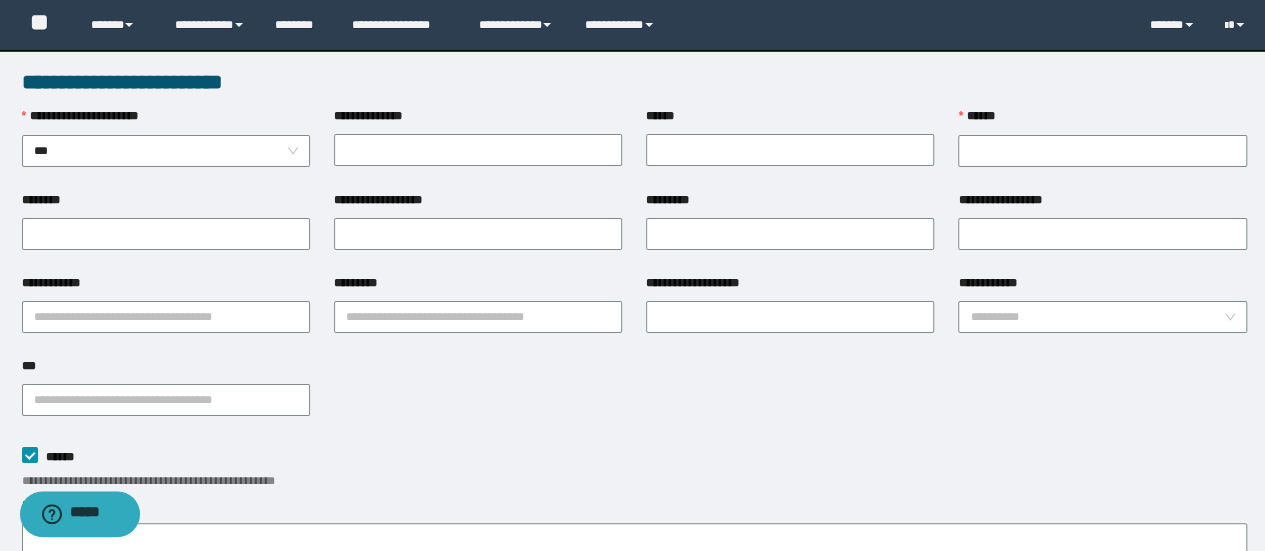 click on "**********" at bounding box center [634, 82] 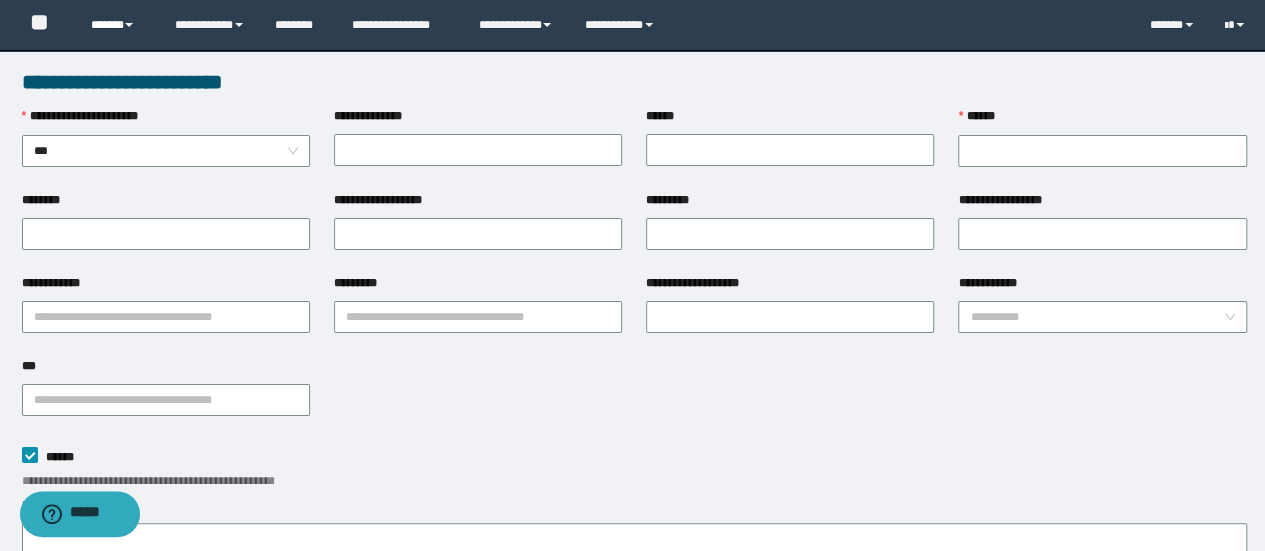 click on "******" at bounding box center [117, 25] 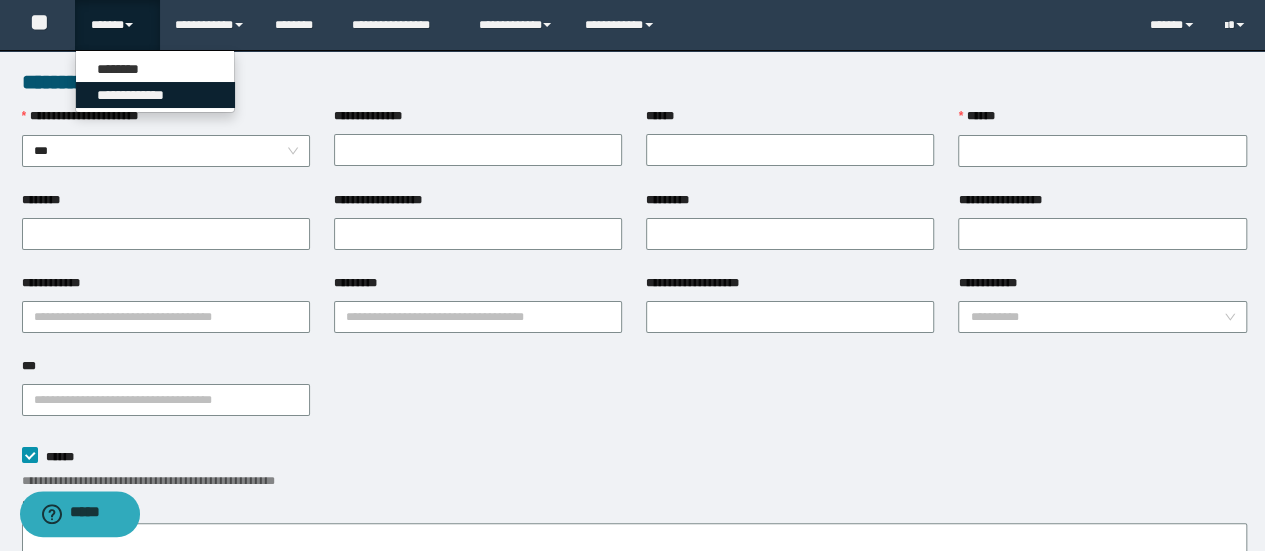 click on "**********" at bounding box center [155, 95] 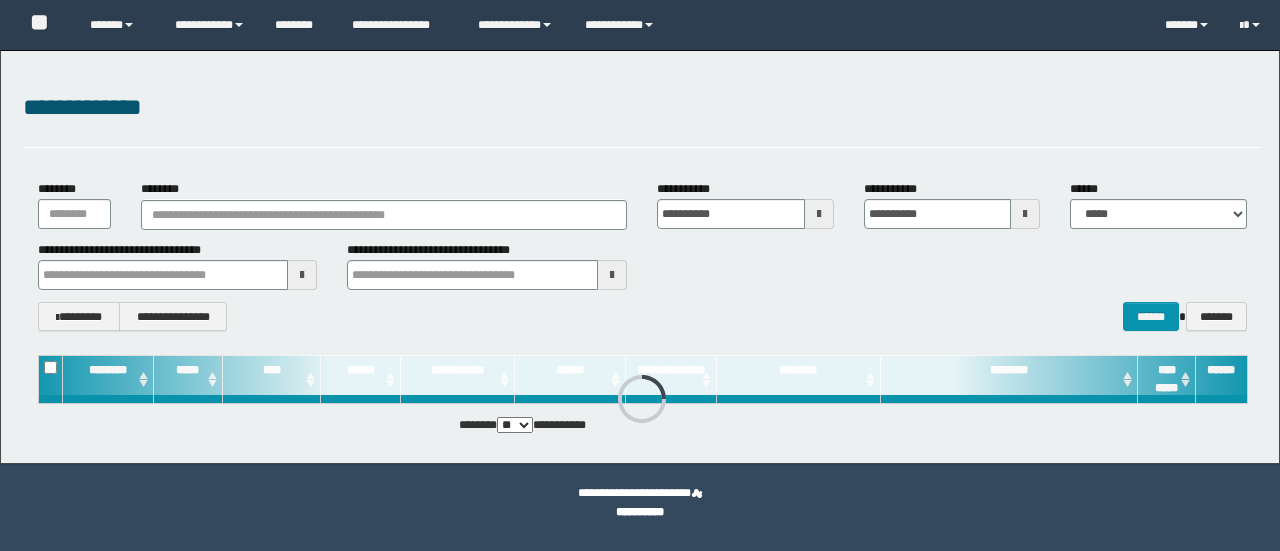 scroll, scrollTop: 0, scrollLeft: 0, axis: both 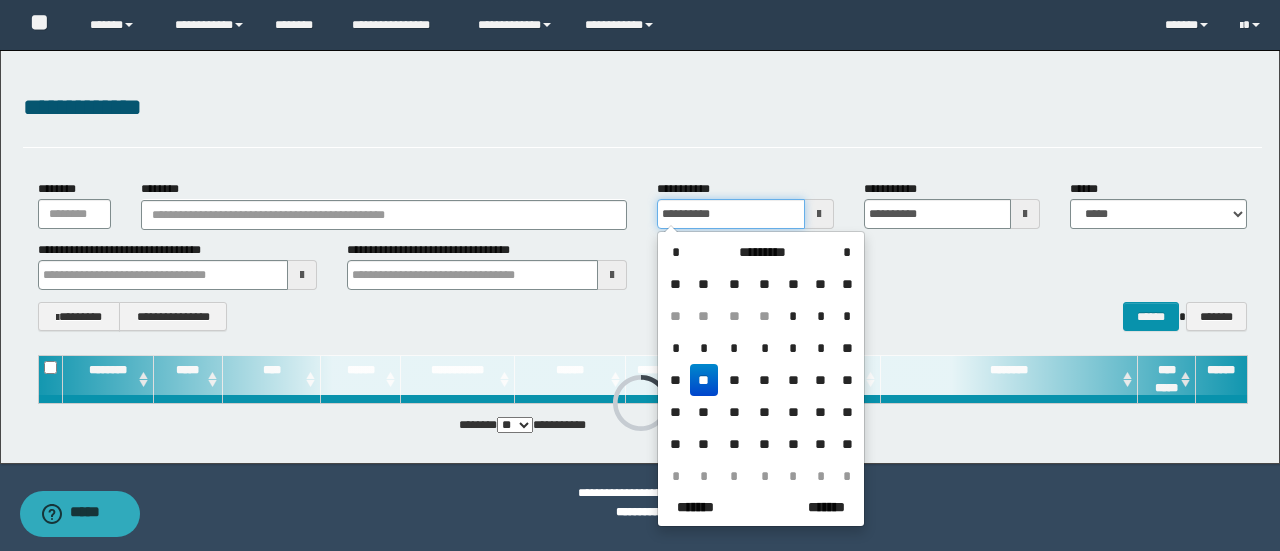 drag, startPoint x: 719, startPoint y: 219, endPoint x: 606, endPoint y: 225, distance: 113.15918 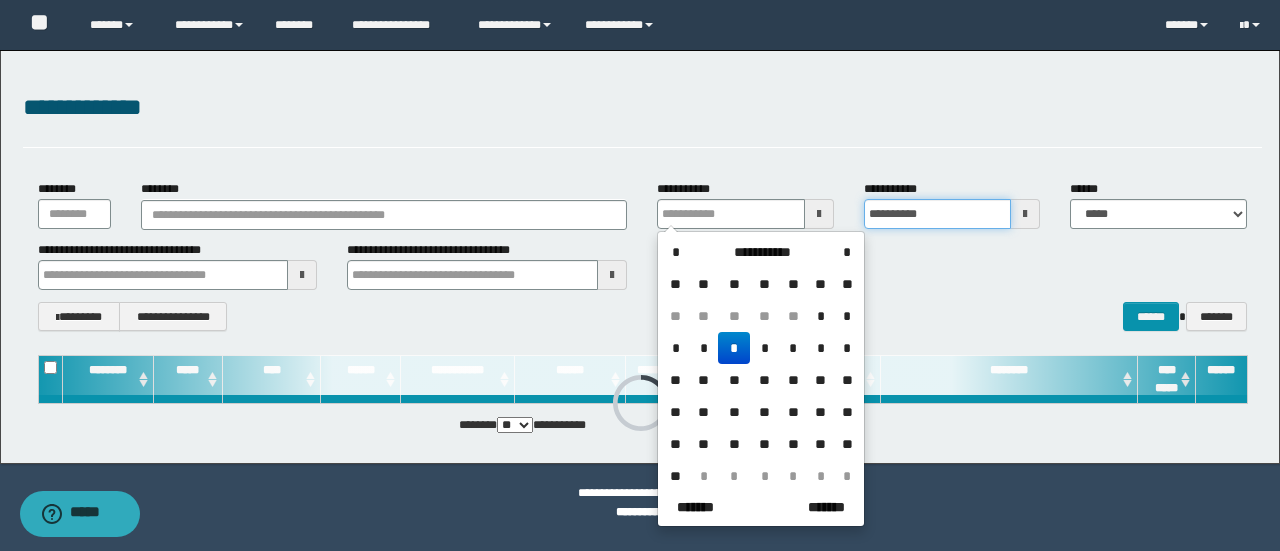 drag, startPoint x: 866, startPoint y: 219, endPoint x: 773, endPoint y: 229, distance: 93.53609 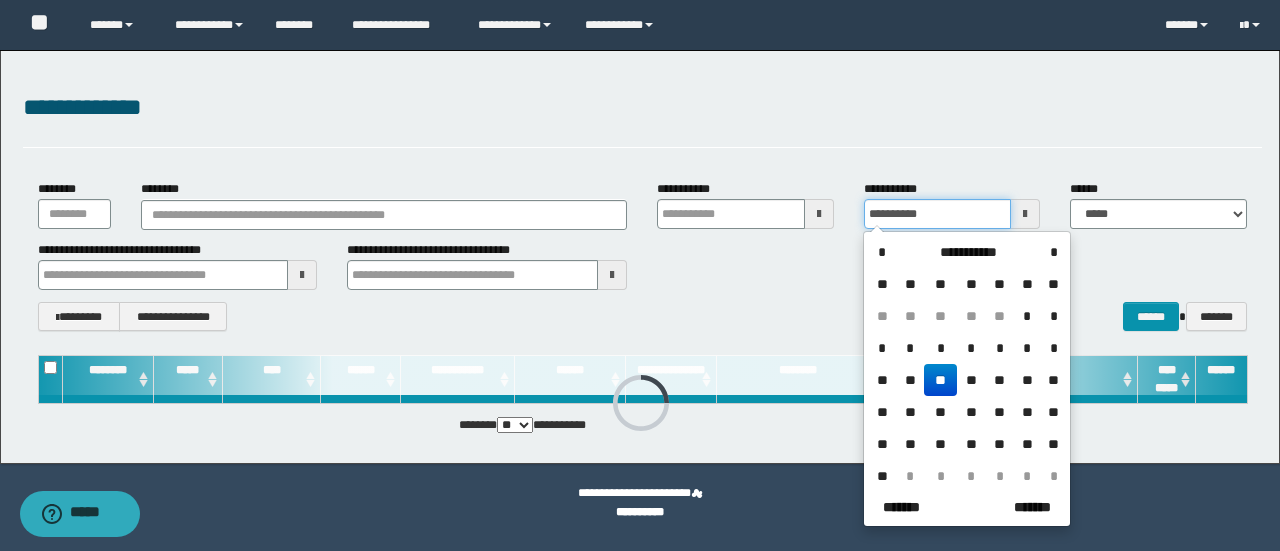 type 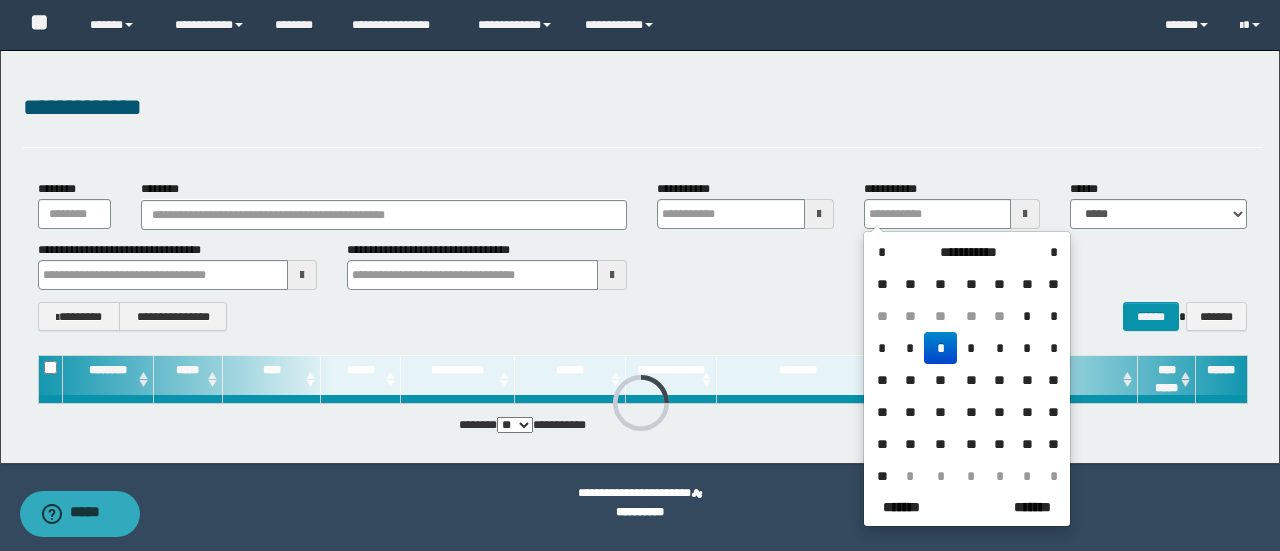 drag, startPoint x: 672, startPoint y: 348, endPoint x: 530, endPoint y: 314, distance: 146.0137 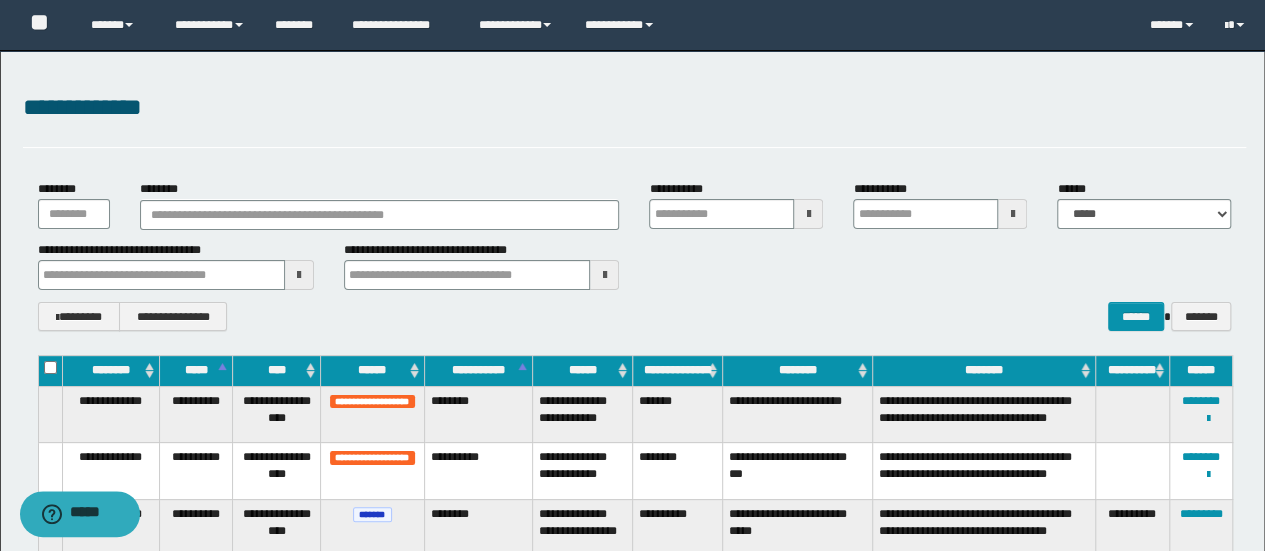 click at bounding box center (299, 275) 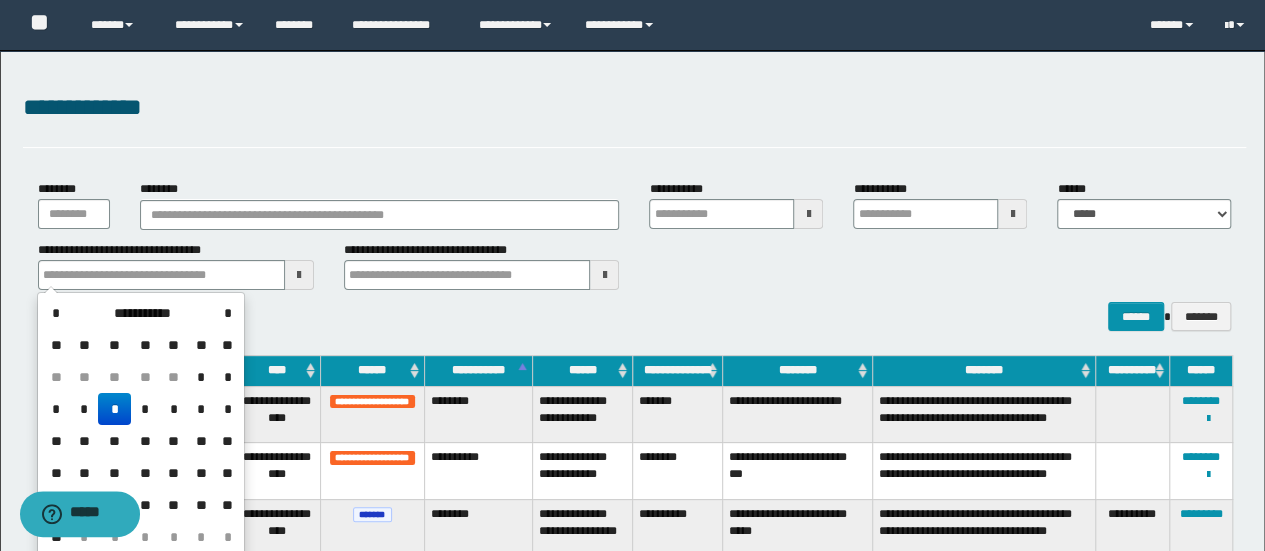 click on "*" at bounding box center [201, 377] 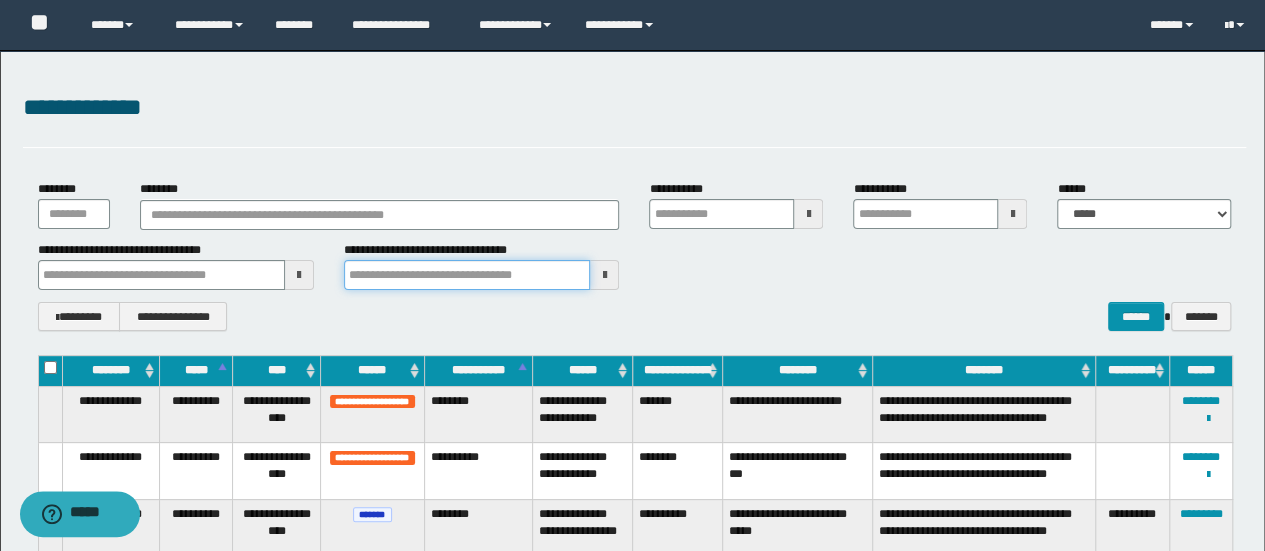 click at bounding box center (467, 275) 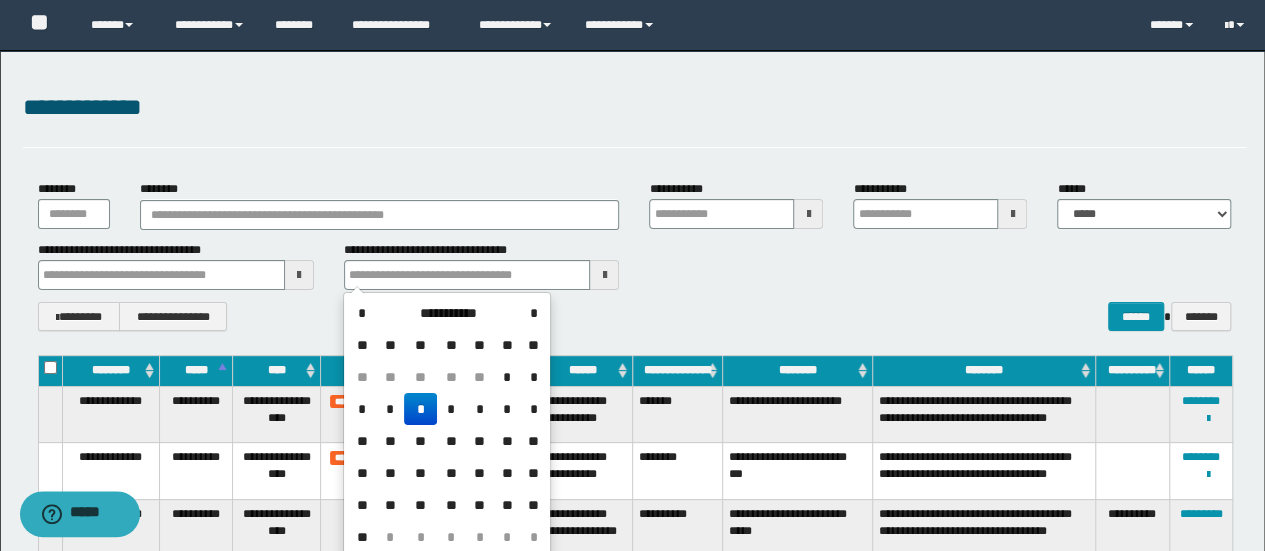 click at bounding box center [604, 275] 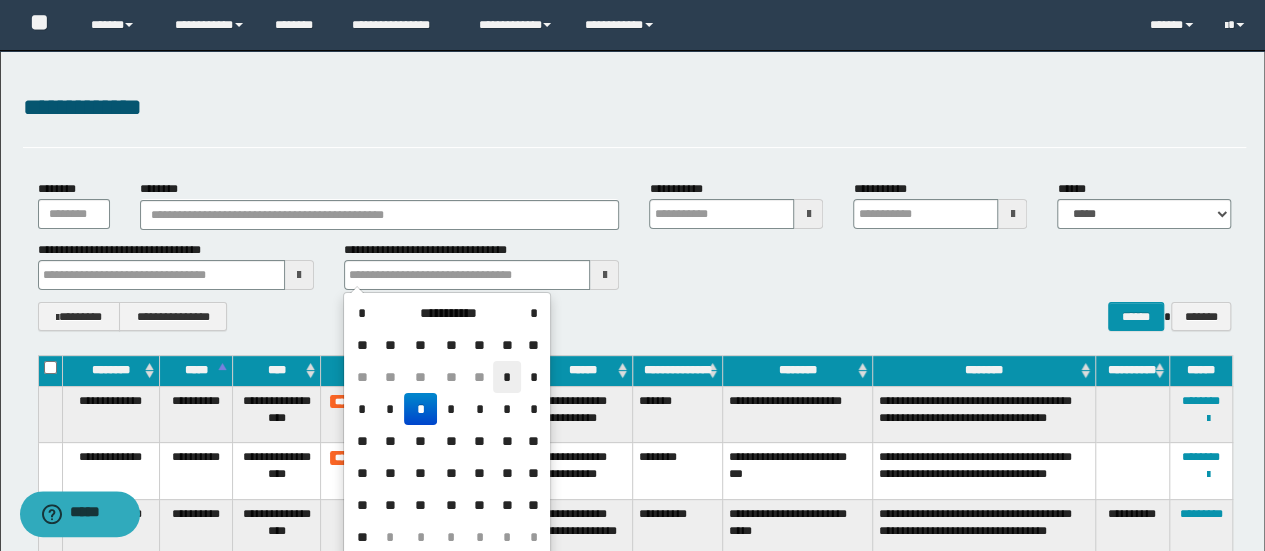 click on "*" at bounding box center [507, 377] 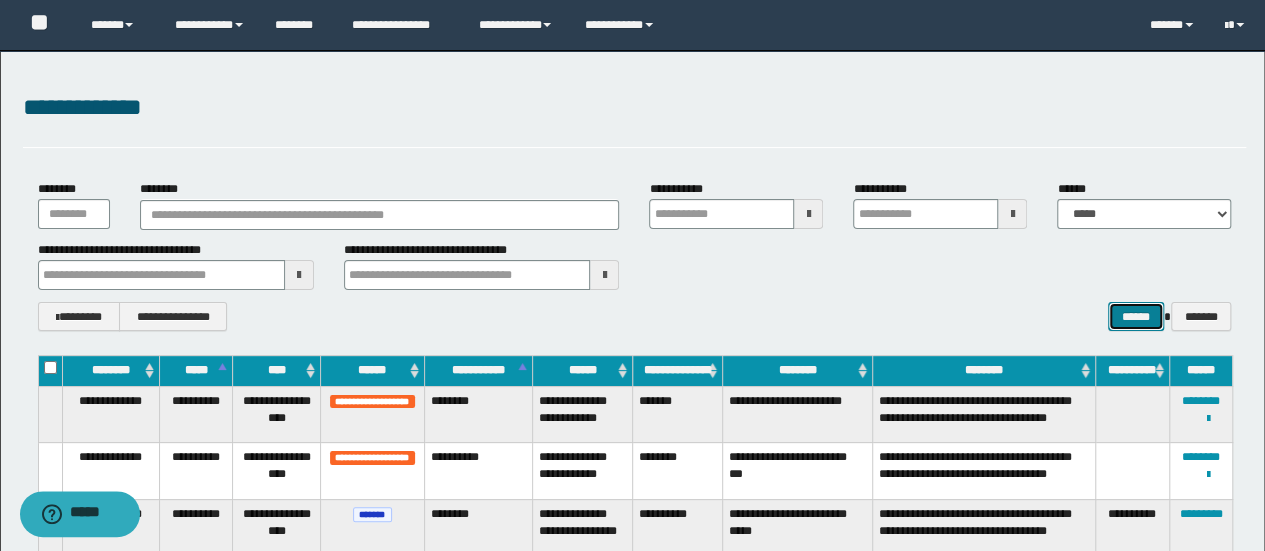 click on "******" at bounding box center (1136, 316) 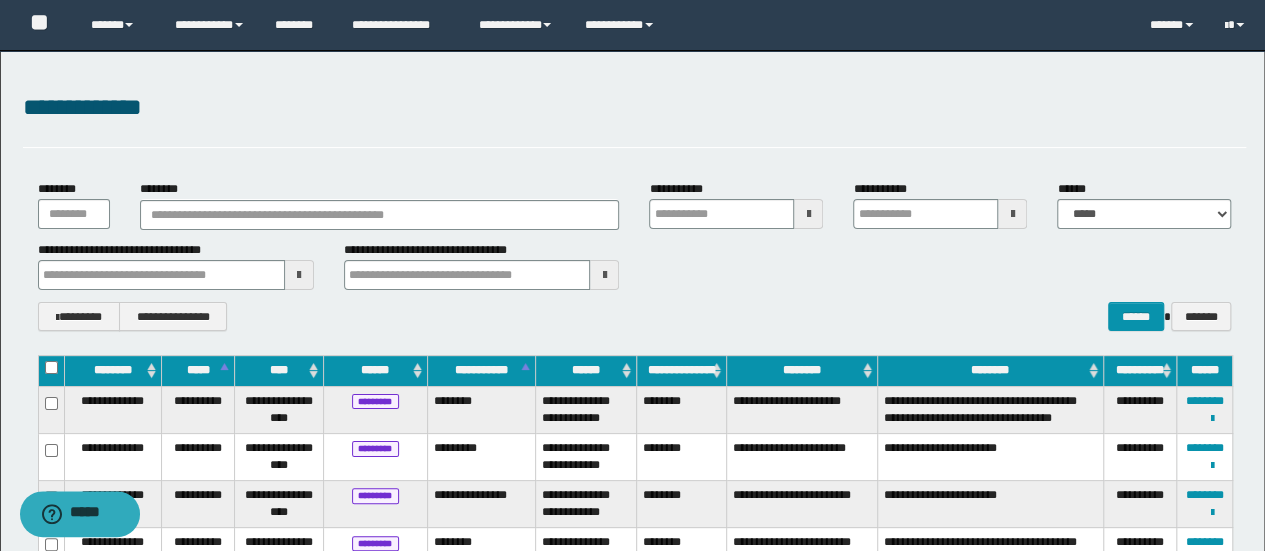 drag, startPoint x: 58, startPoint y: 363, endPoint x: 56, endPoint y: 351, distance: 12.165525 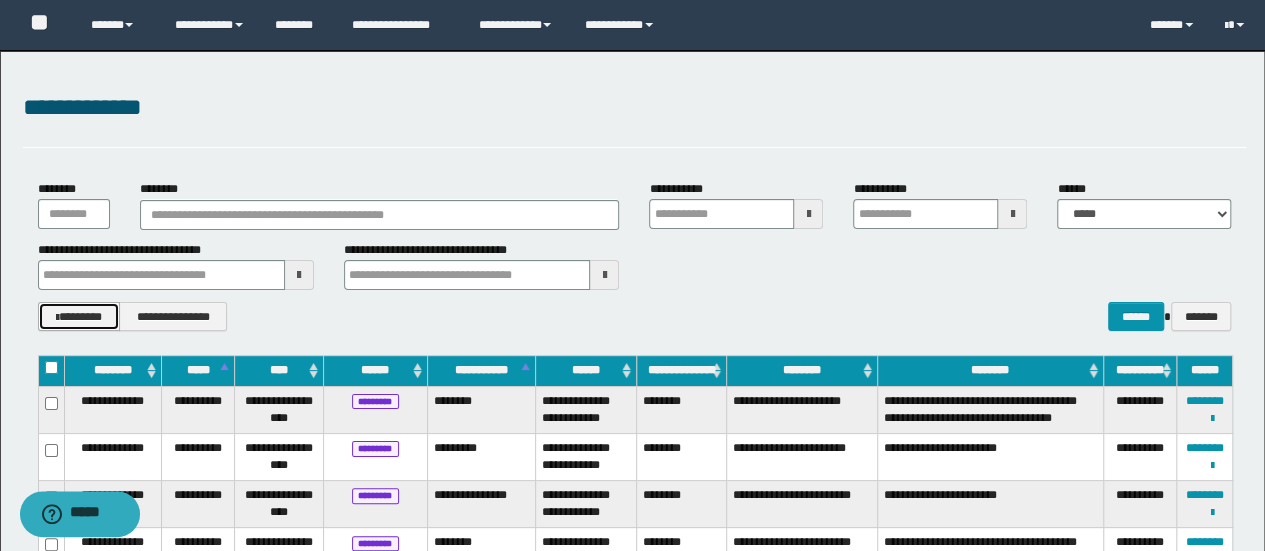 click on "********" at bounding box center (79, 316) 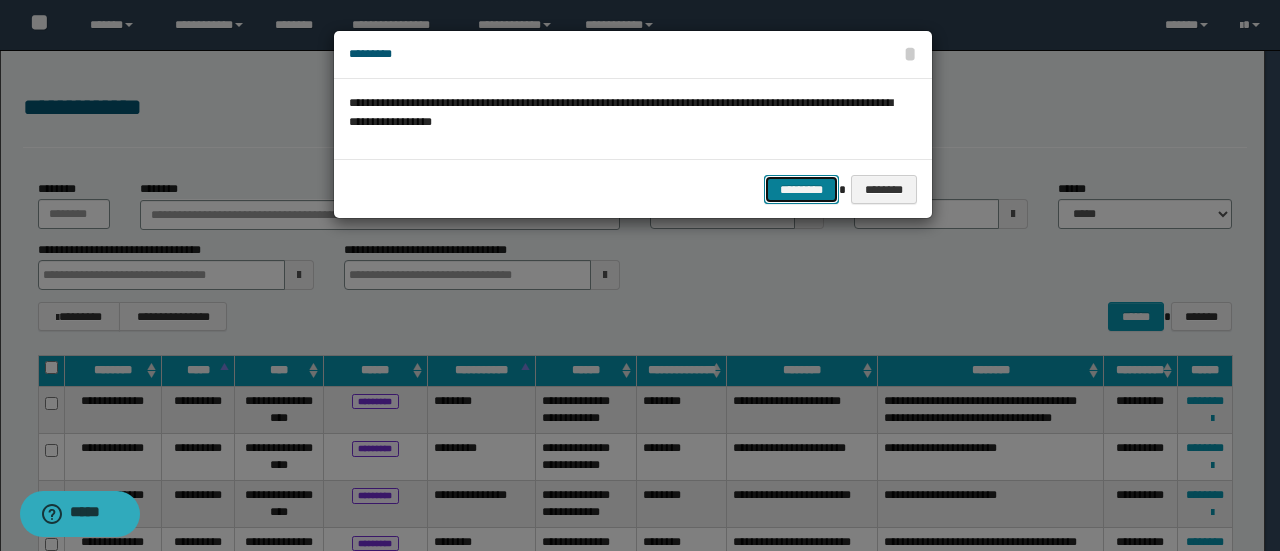 click on "*********" at bounding box center [801, 189] 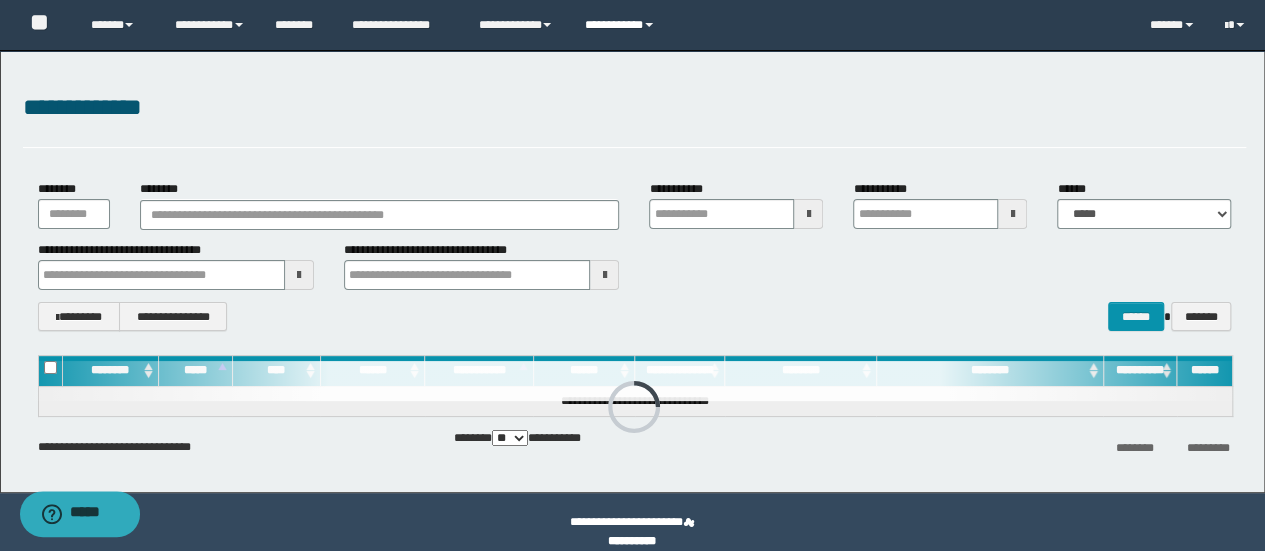click on "**********" at bounding box center (622, 25) 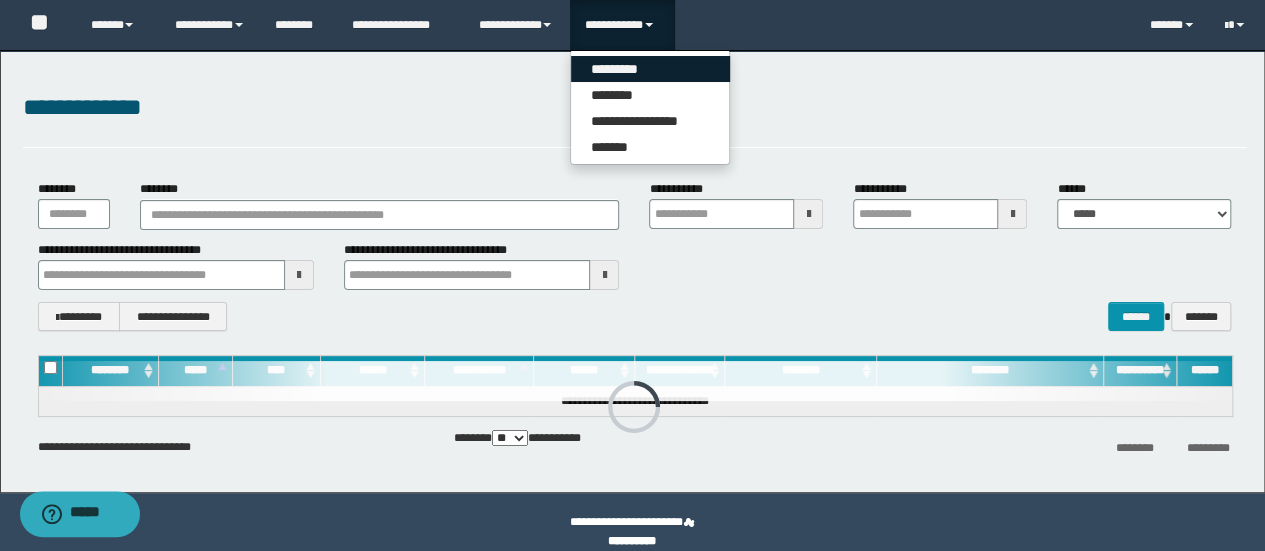click on "*********" at bounding box center [650, 69] 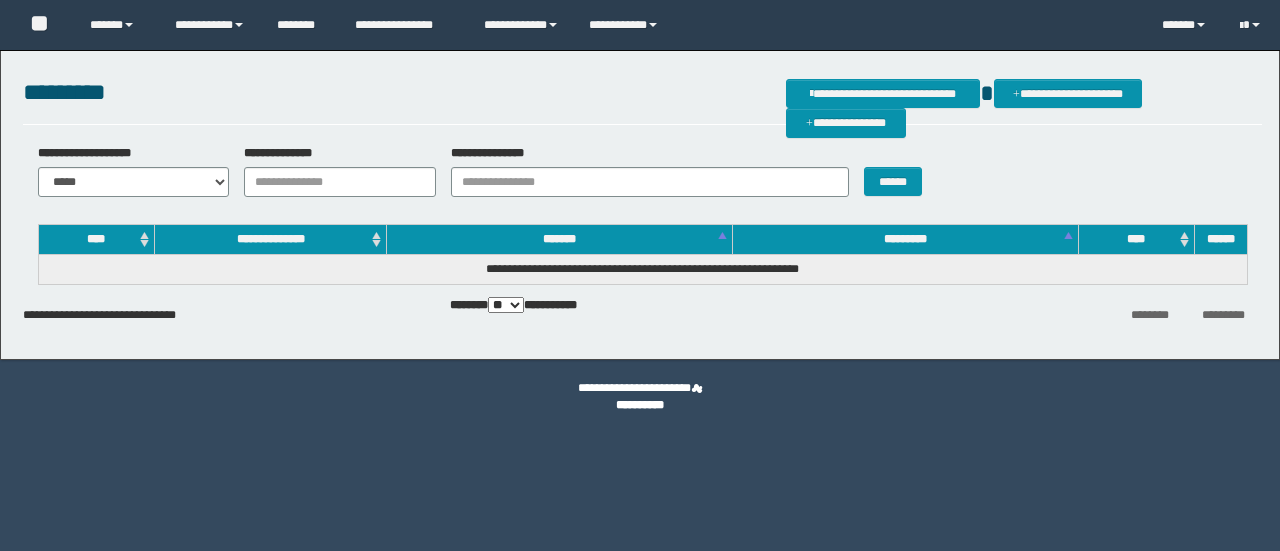 scroll, scrollTop: 0, scrollLeft: 0, axis: both 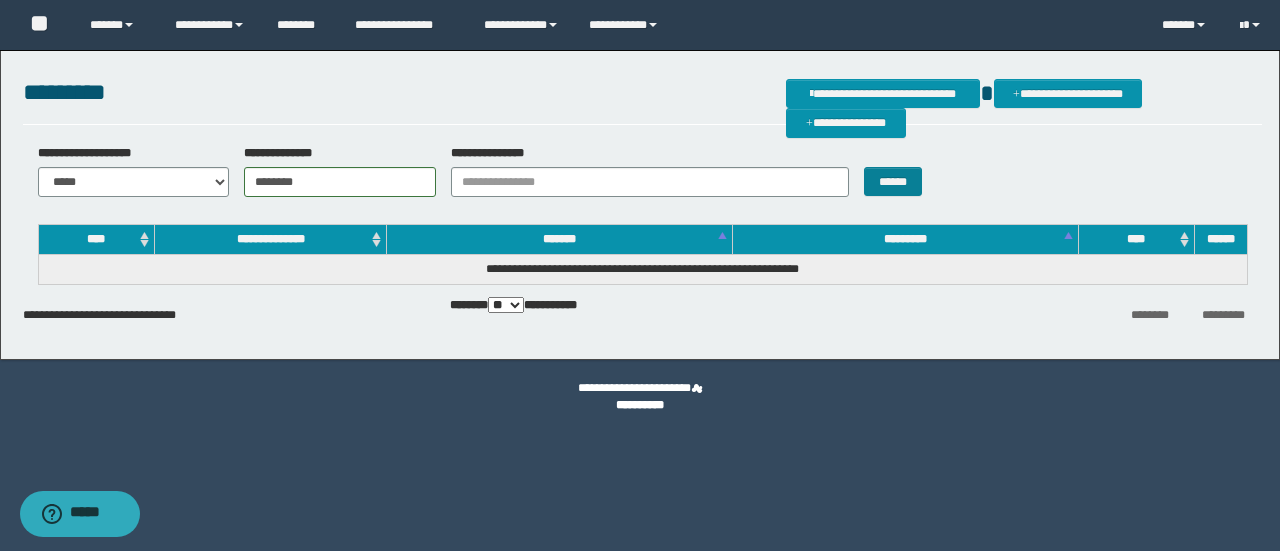 type on "********" 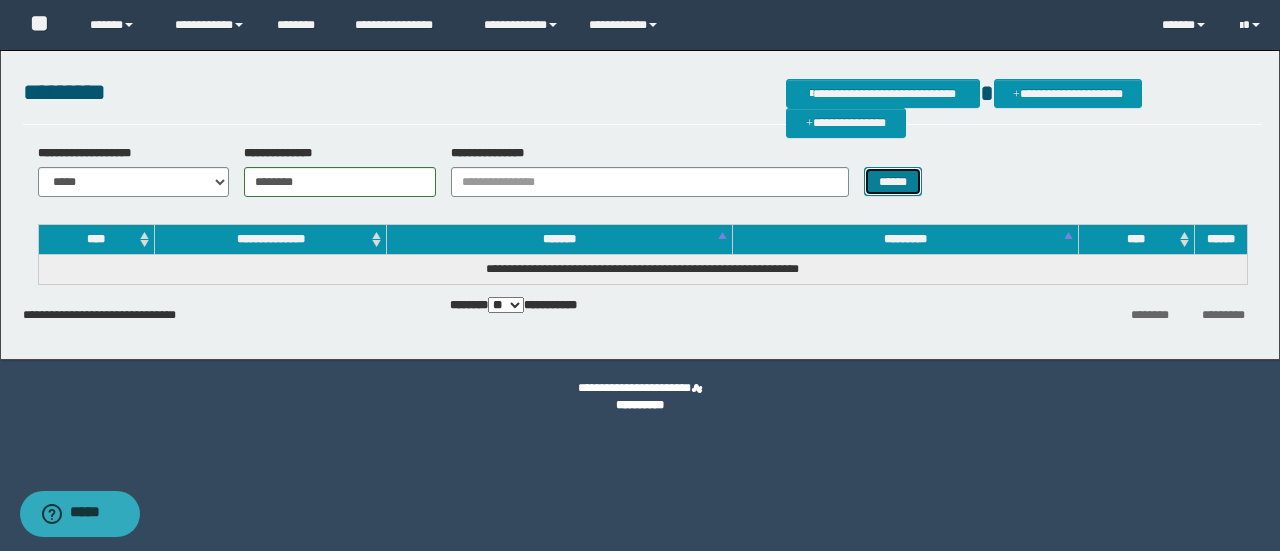 click on "******" at bounding box center [893, 181] 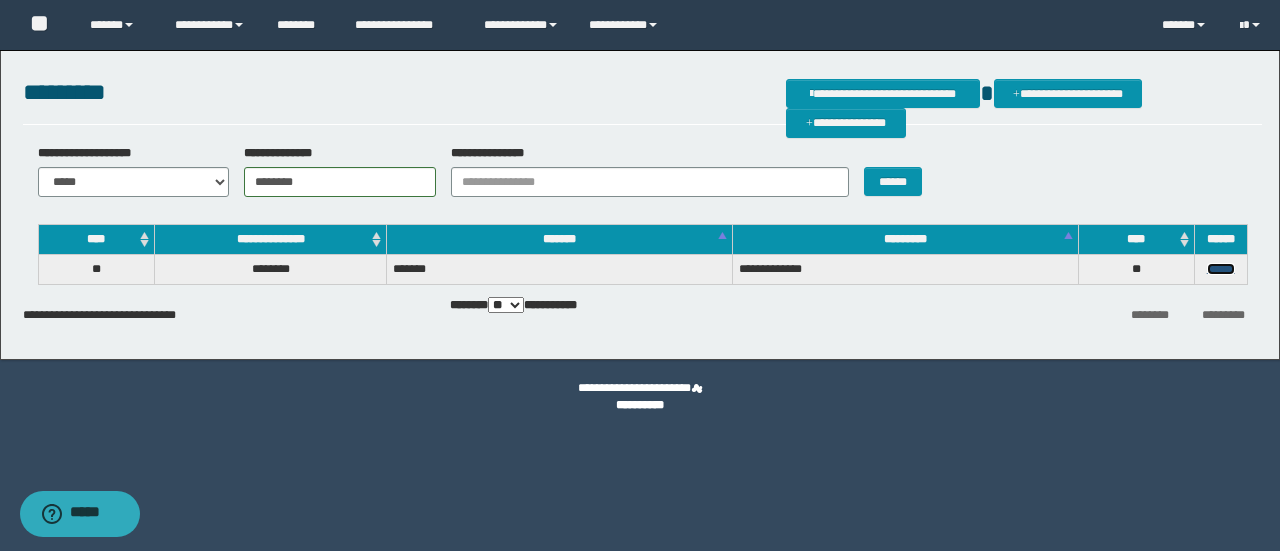 click on "******" at bounding box center (1221, 269) 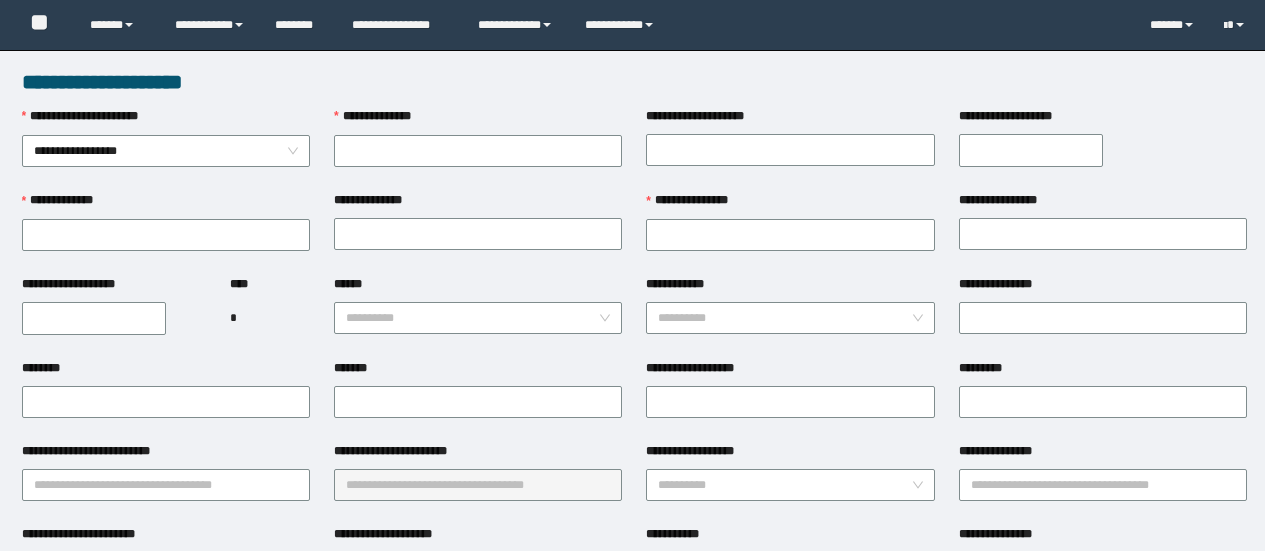 scroll, scrollTop: 0, scrollLeft: 0, axis: both 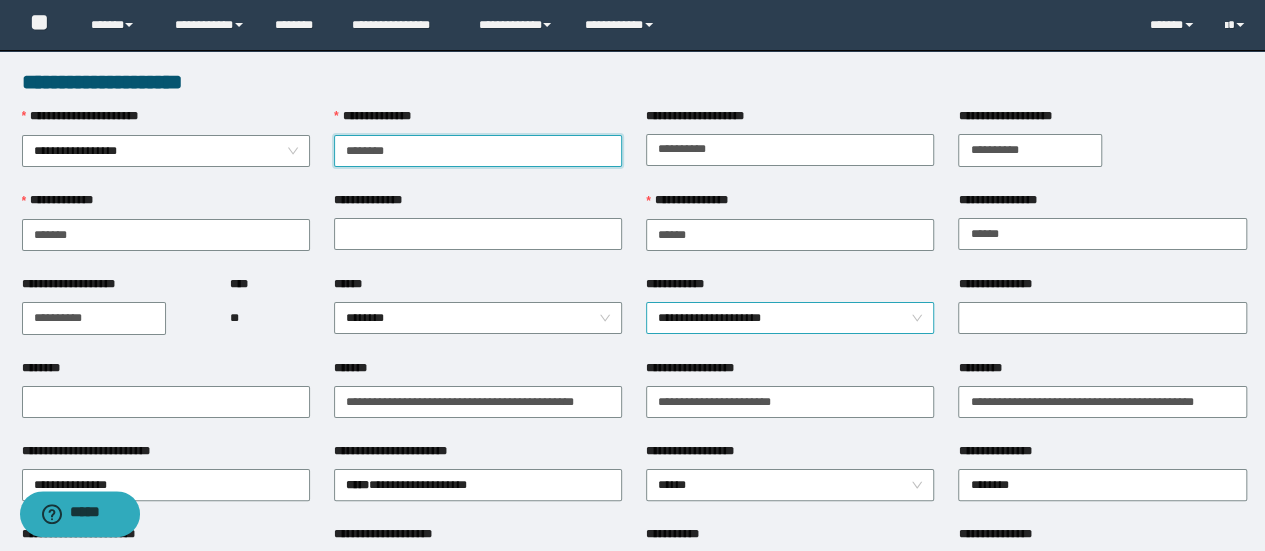 click on "**********" at bounding box center (790, 318) 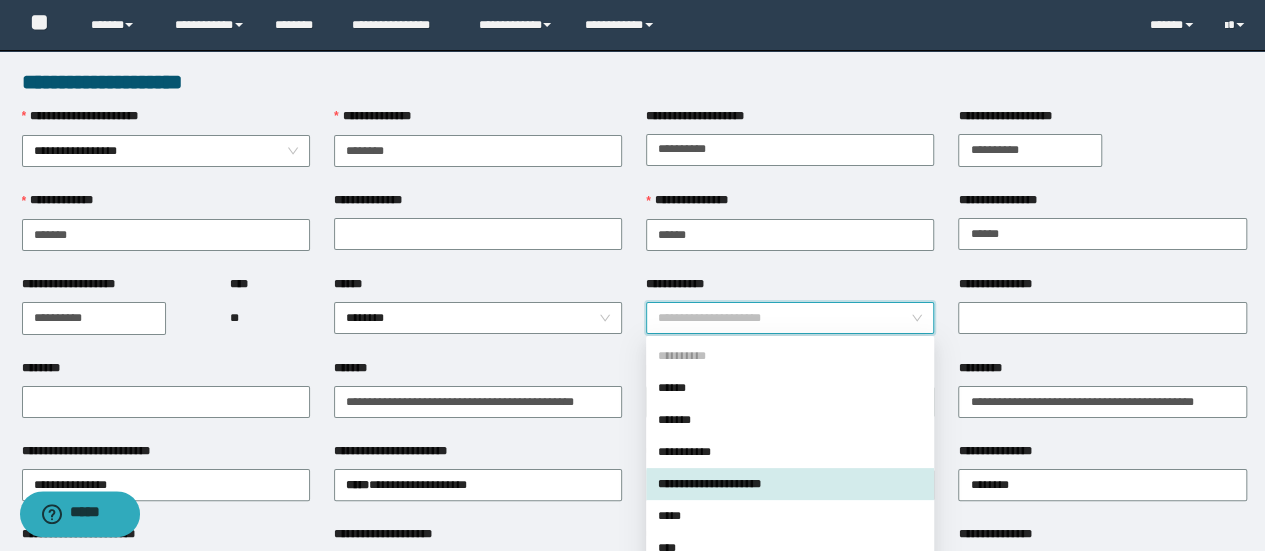click on "**********" at bounding box center (1102, 317) 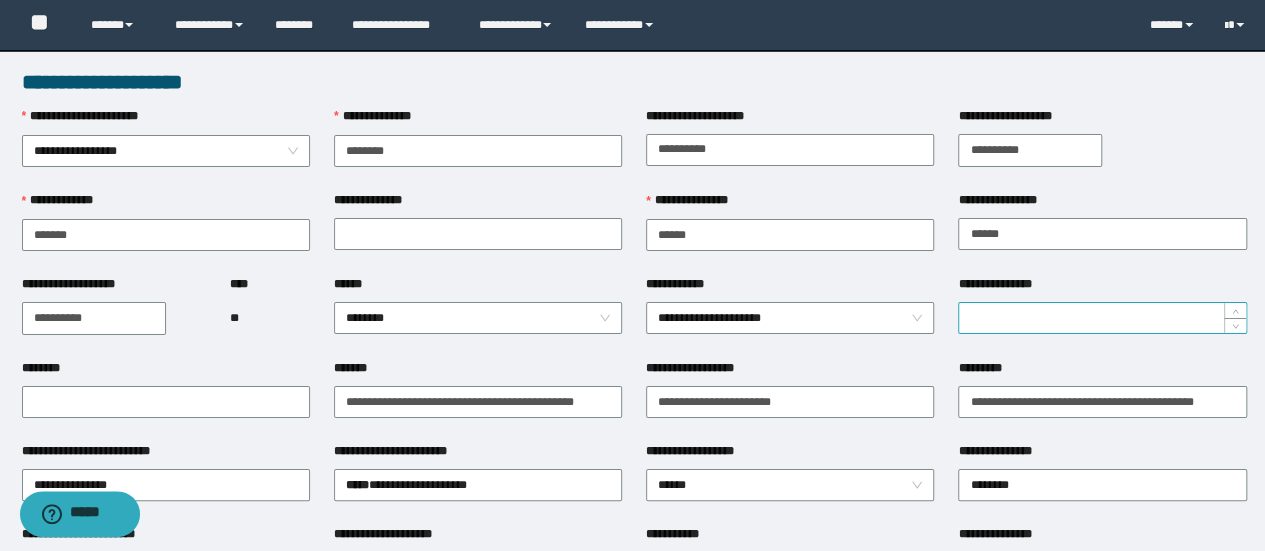 click on "**********" at bounding box center [1102, 318] 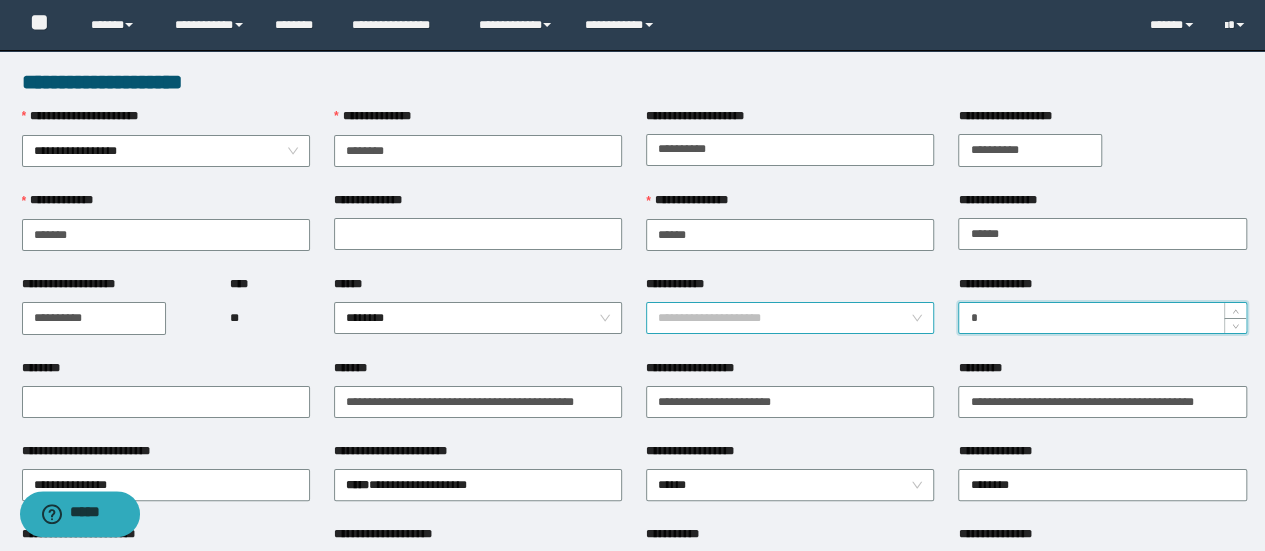 click on "**********" at bounding box center (790, 318) 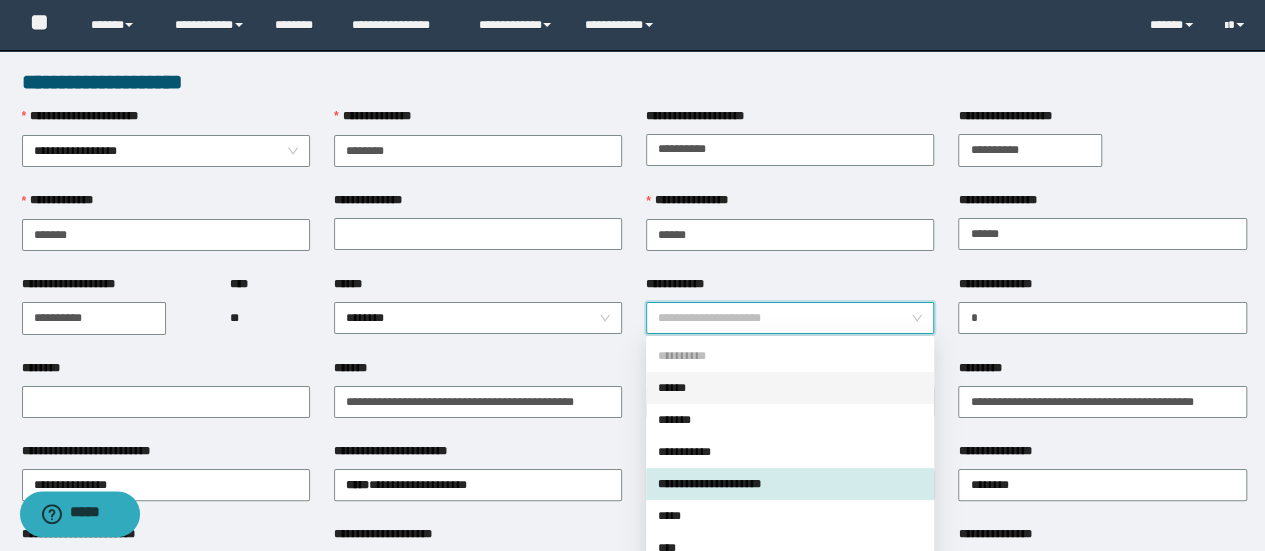 click on "*********" at bounding box center [984, 368] 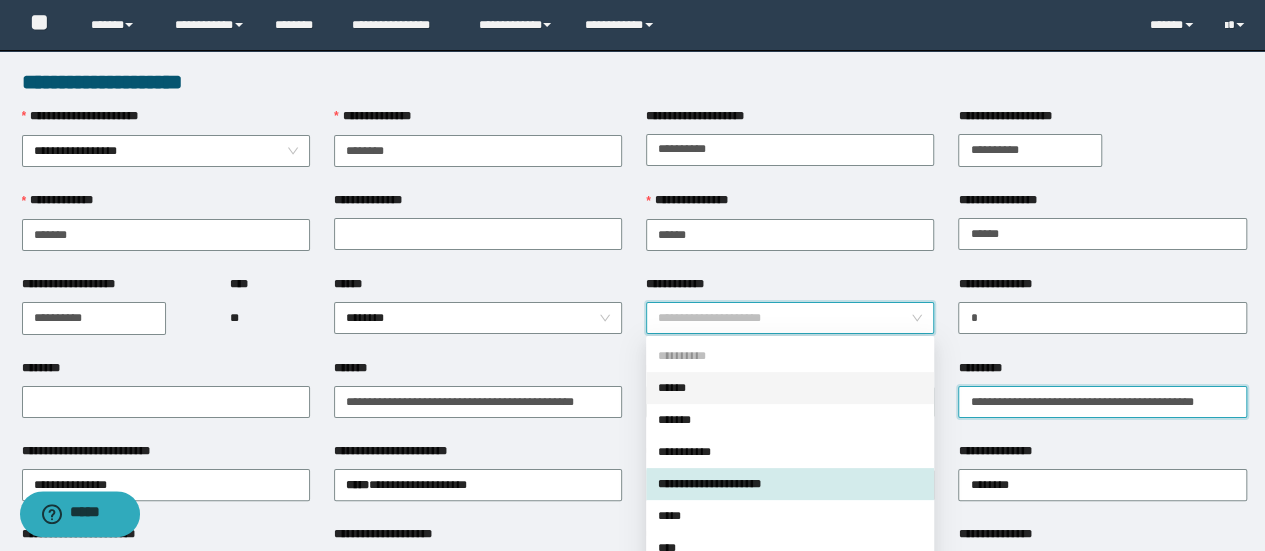 click on "*********" at bounding box center [1102, 402] 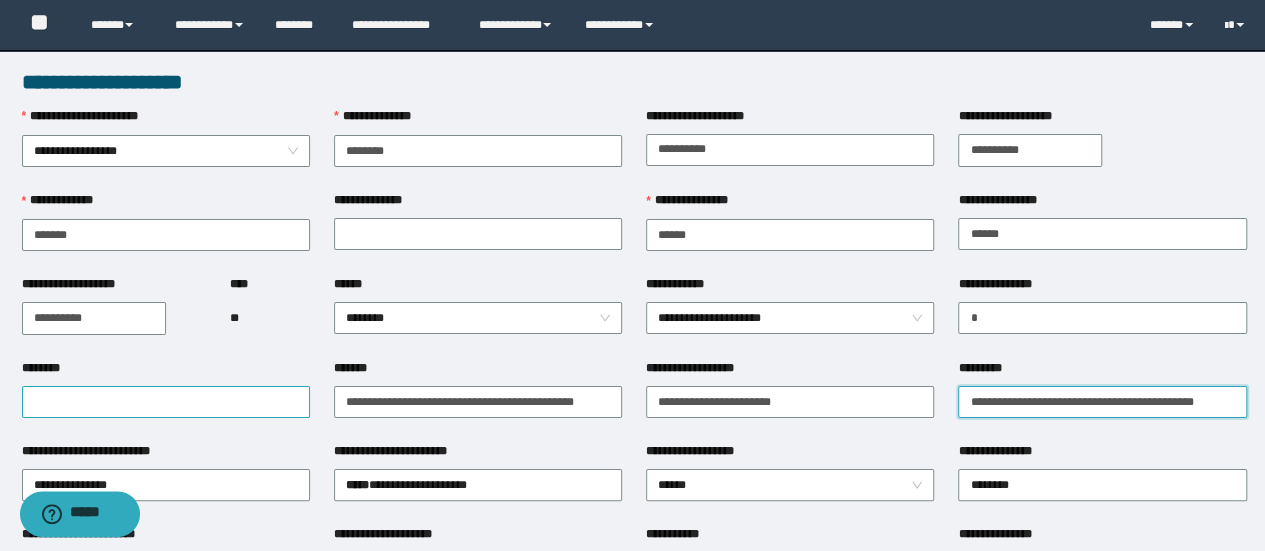 type on "**********" 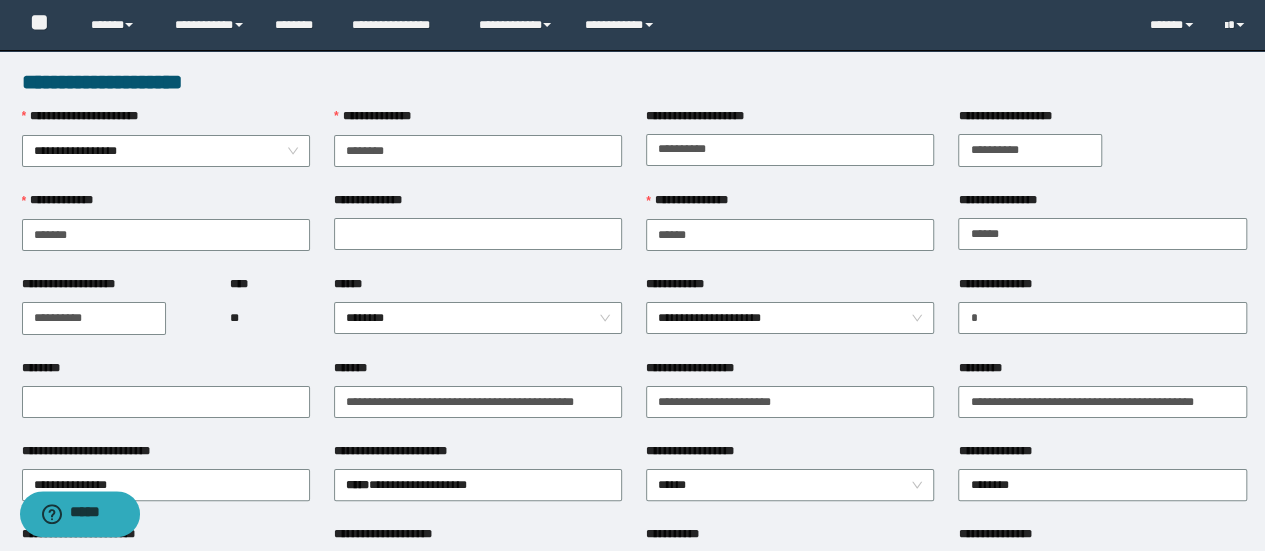 click on "**********" at bounding box center [478, 455] 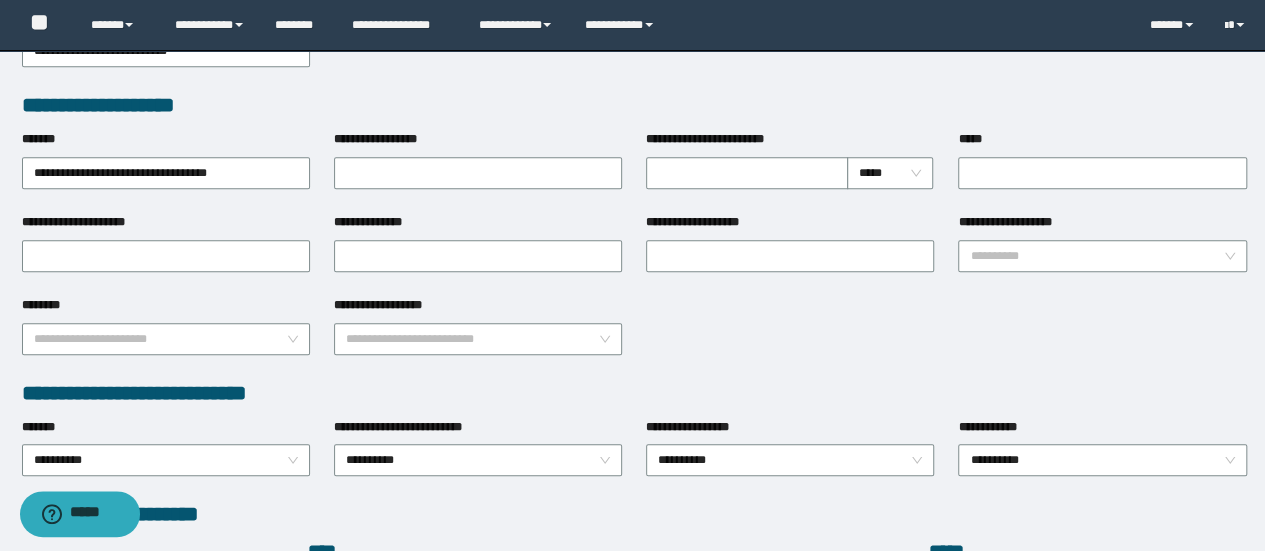 scroll, scrollTop: 1100, scrollLeft: 0, axis: vertical 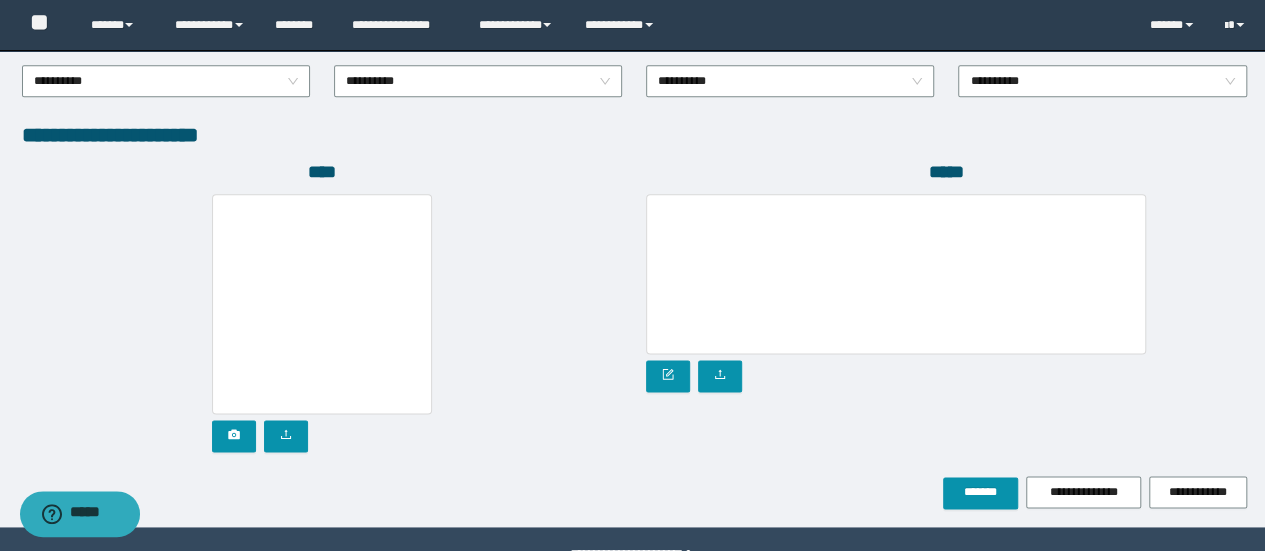 click on "*****" at bounding box center [946, 318] 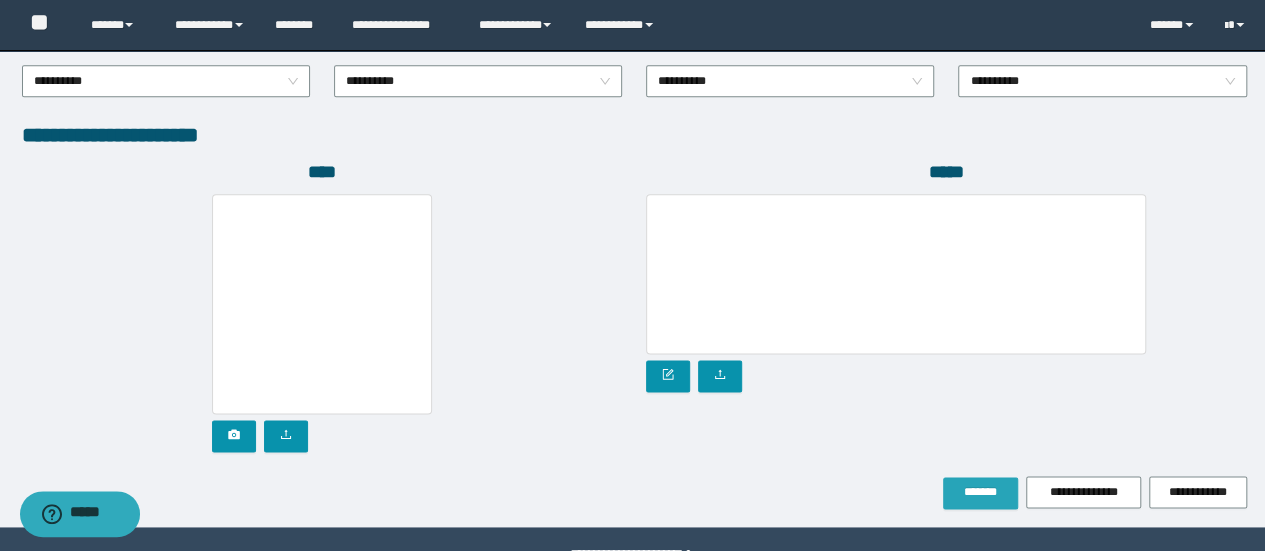 click on "*******" at bounding box center [980, 493] 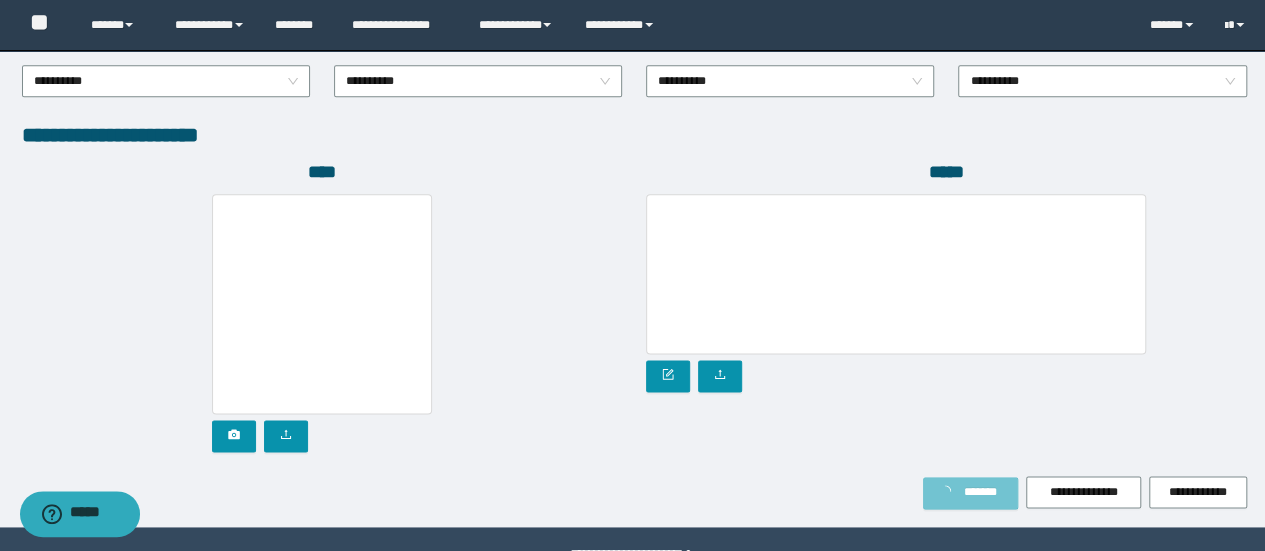 type 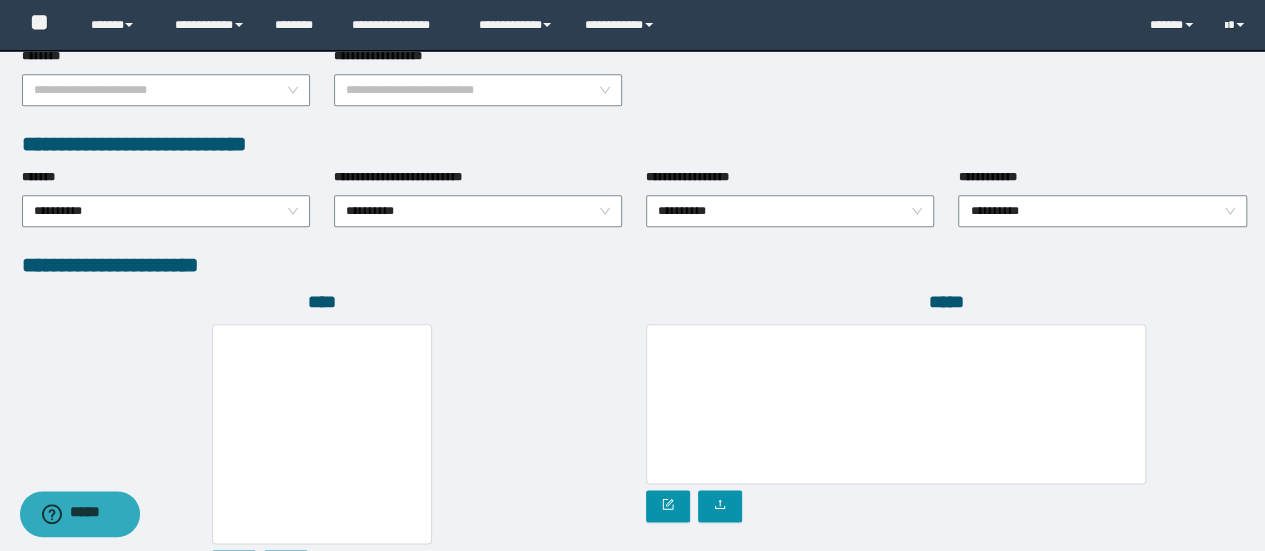 scroll, scrollTop: 952, scrollLeft: 0, axis: vertical 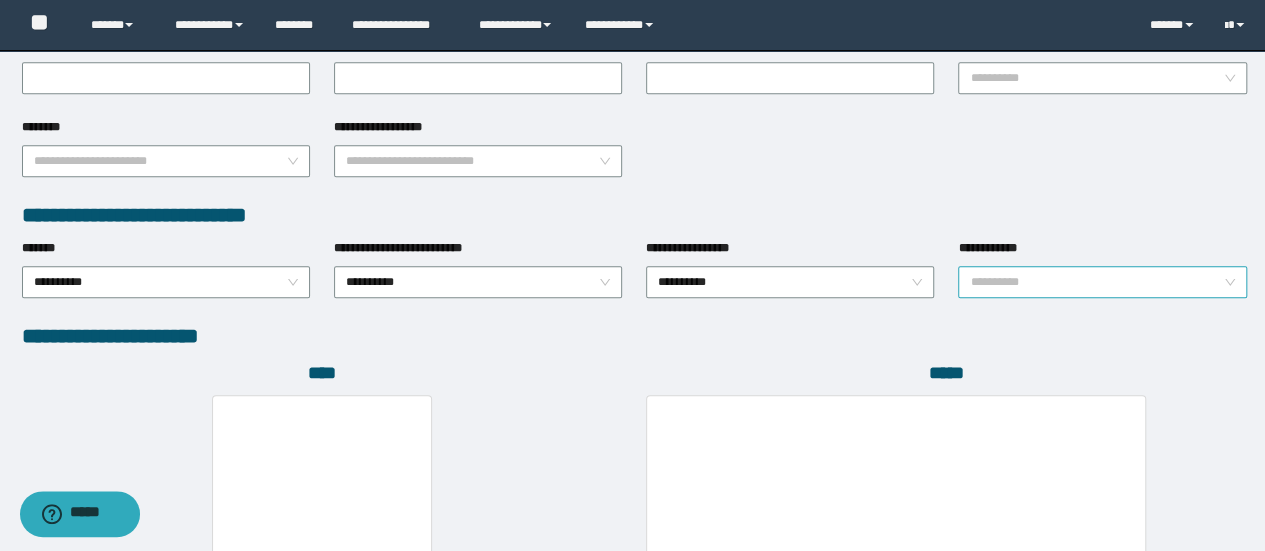 click on "**********" at bounding box center (1102, 282) 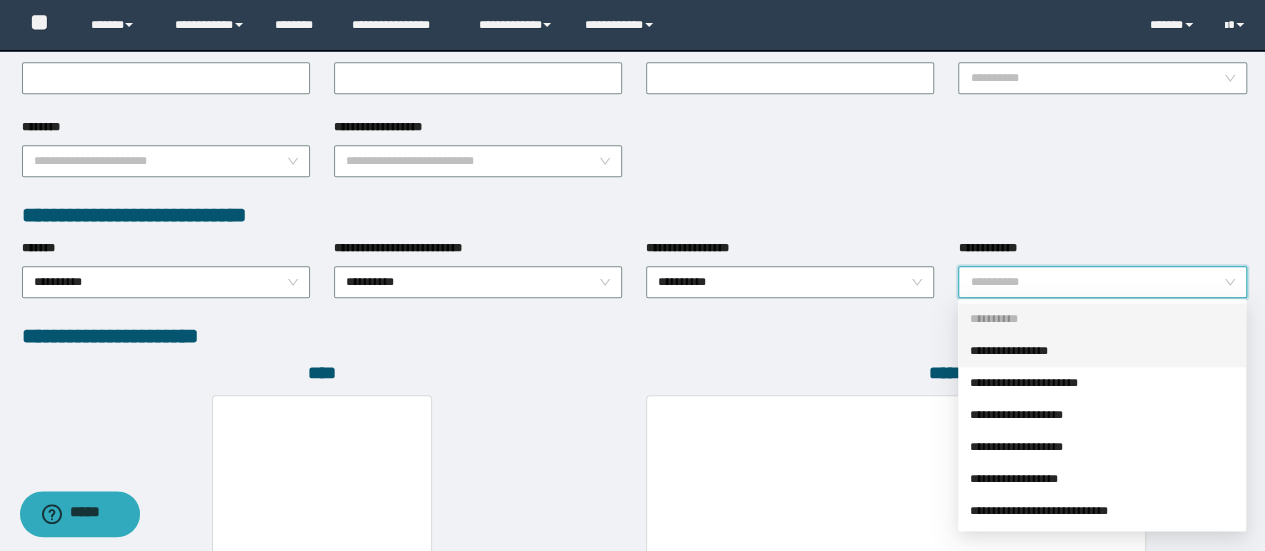 click on "**********" at bounding box center [1102, 351] 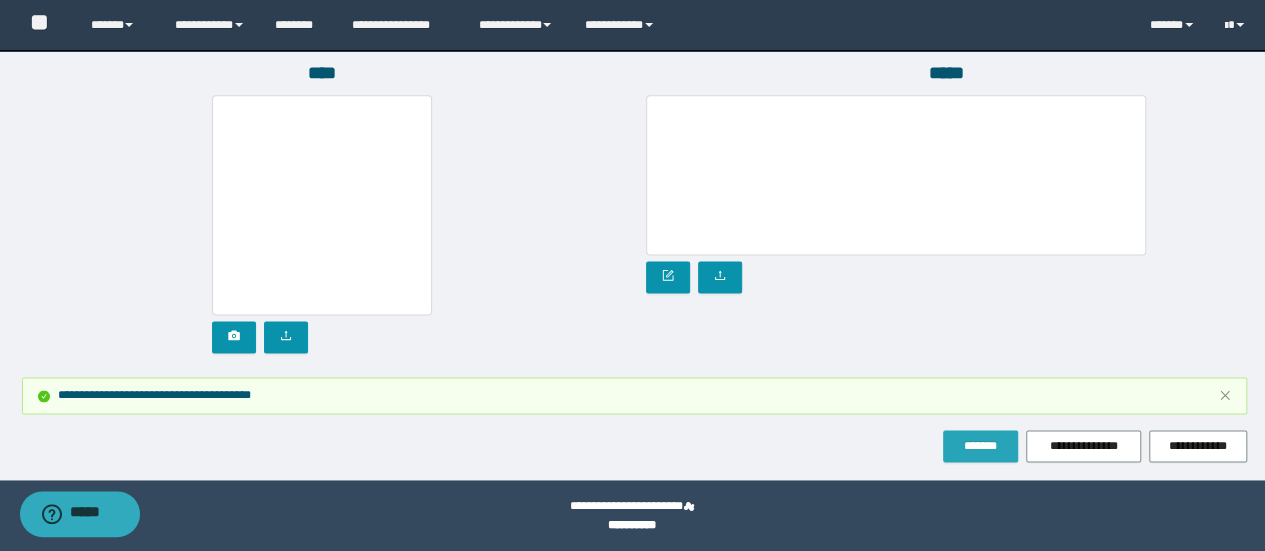 click on "*******" at bounding box center [980, 446] 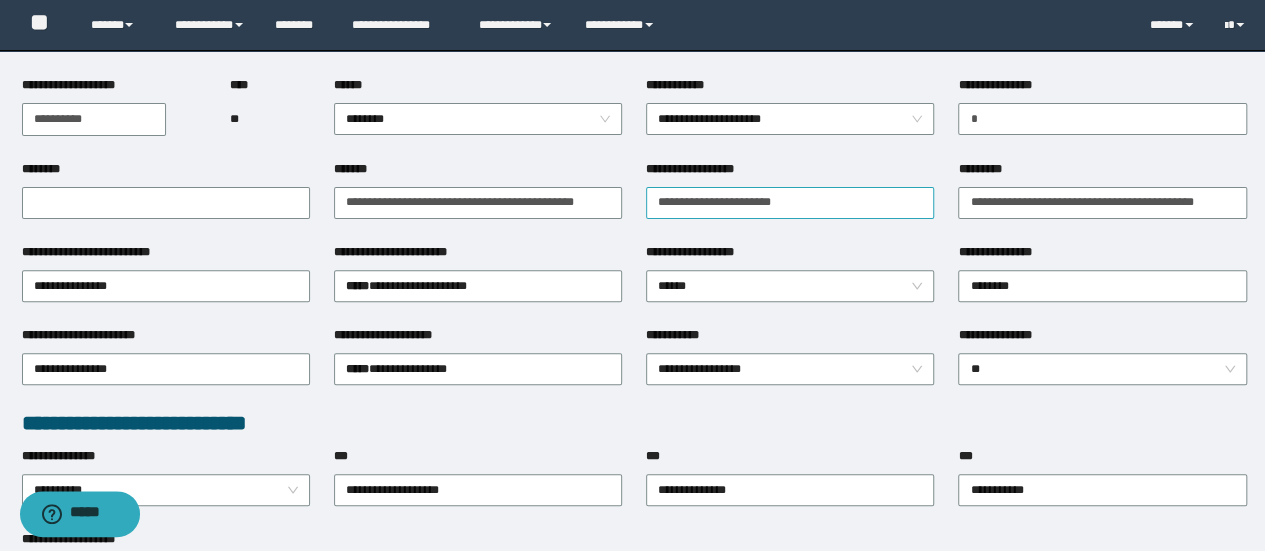 scroll, scrollTop: 0, scrollLeft: 0, axis: both 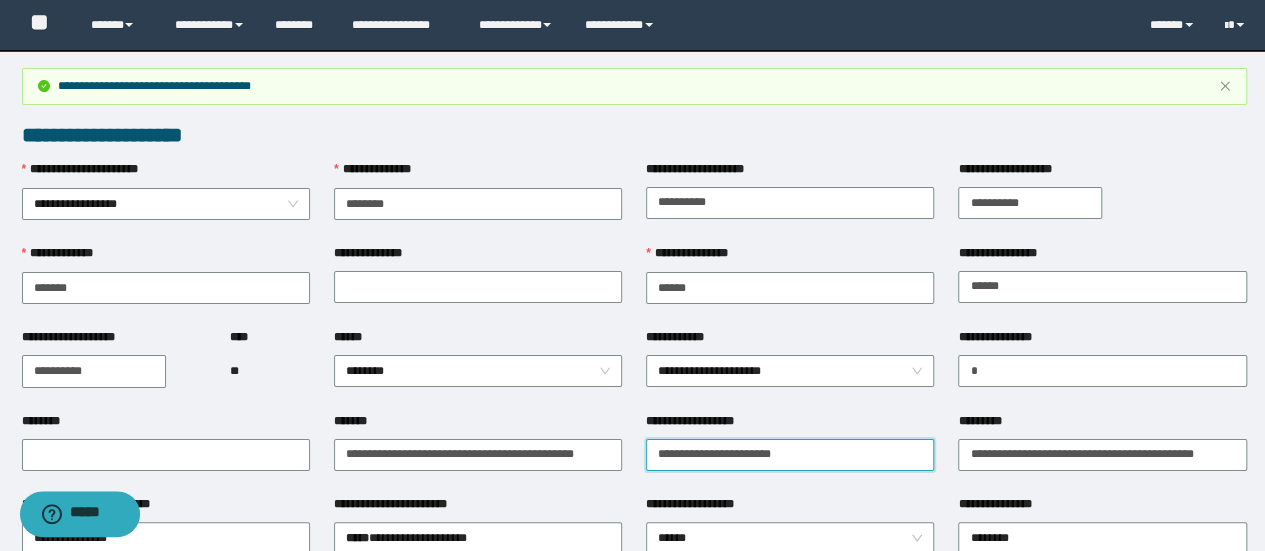 click on "**********" at bounding box center (790, 455) 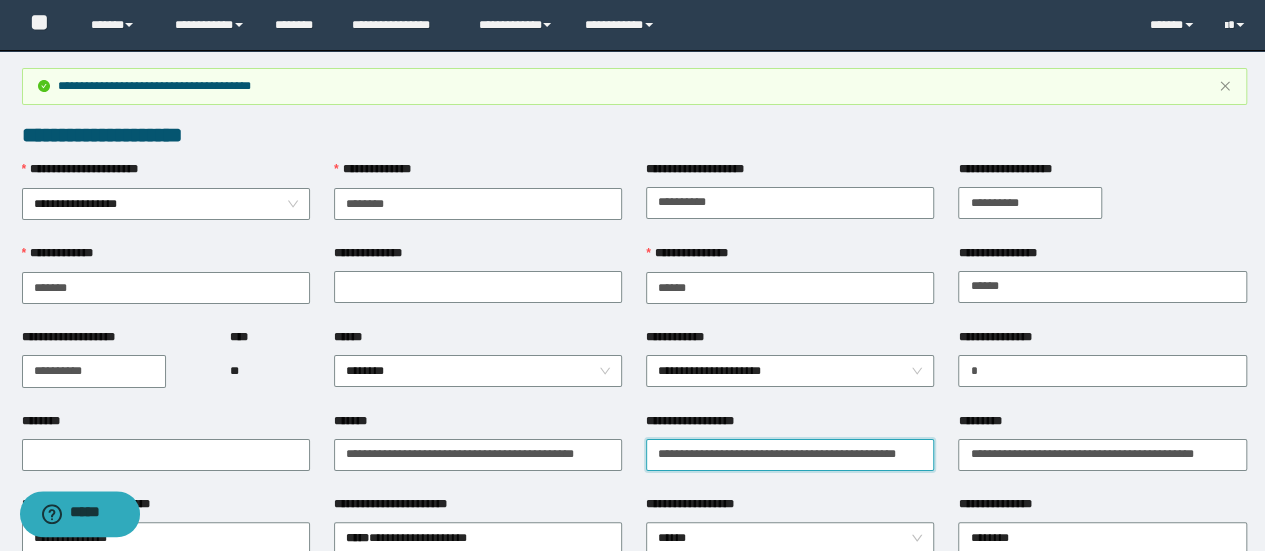 scroll, scrollTop: 0, scrollLeft: 28, axis: horizontal 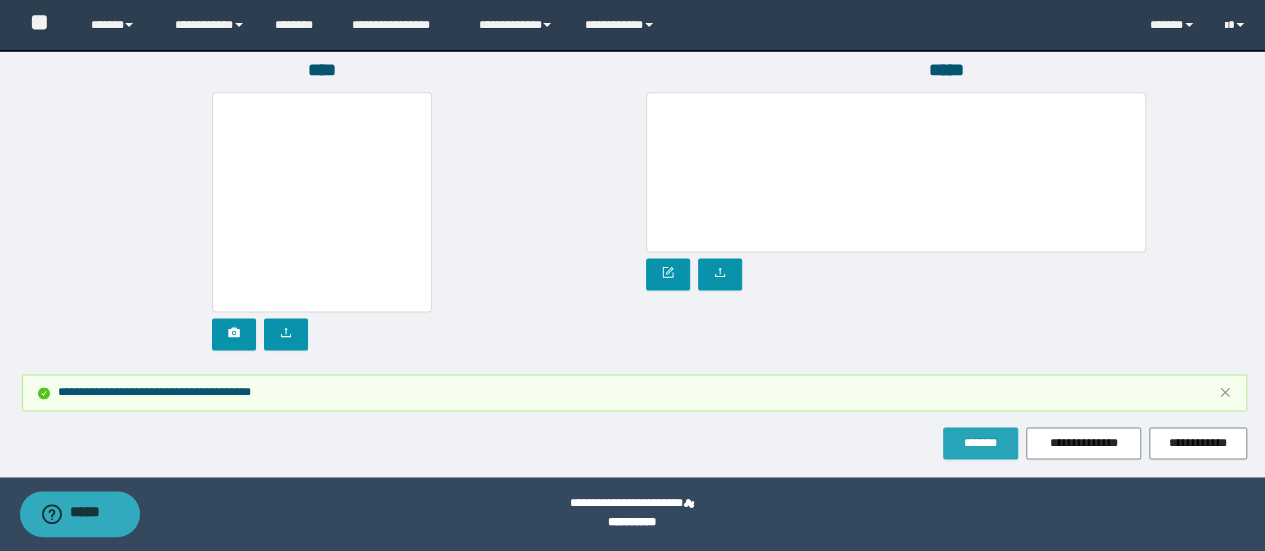 type on "**********" 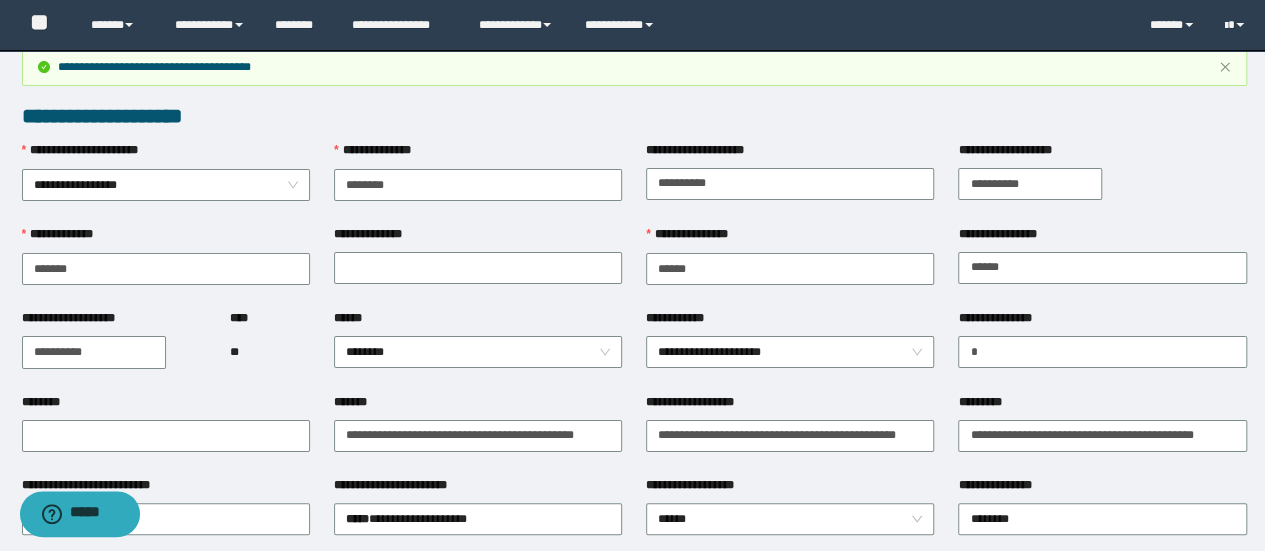 scroll, scrollTop: 0, scrollLeft: 0, axis: both 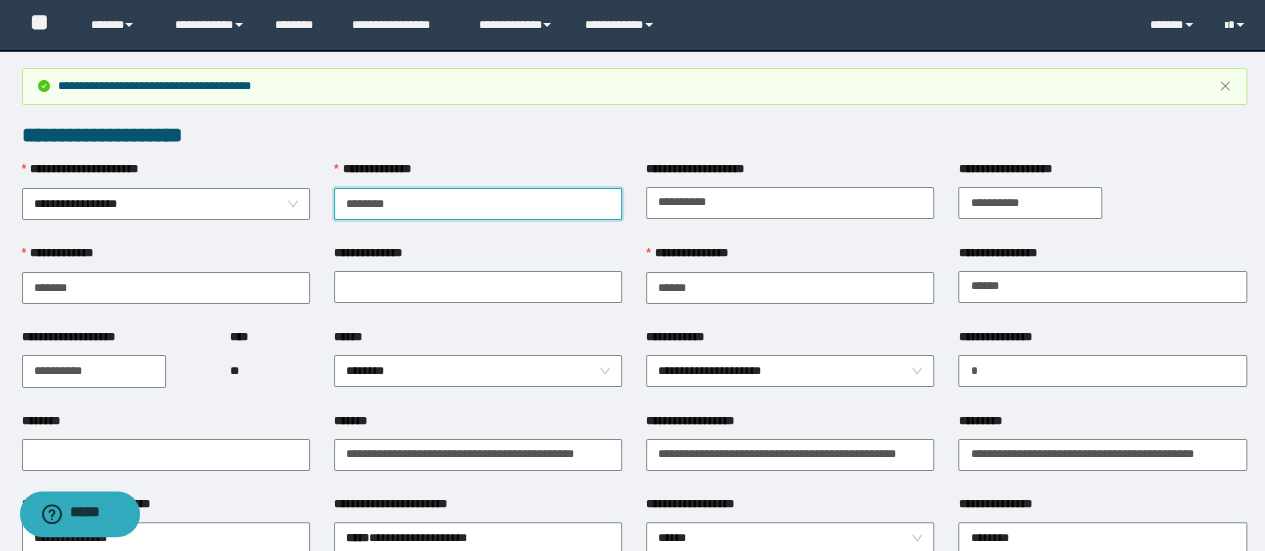 click on "**********" at bounding box center (478, 204) 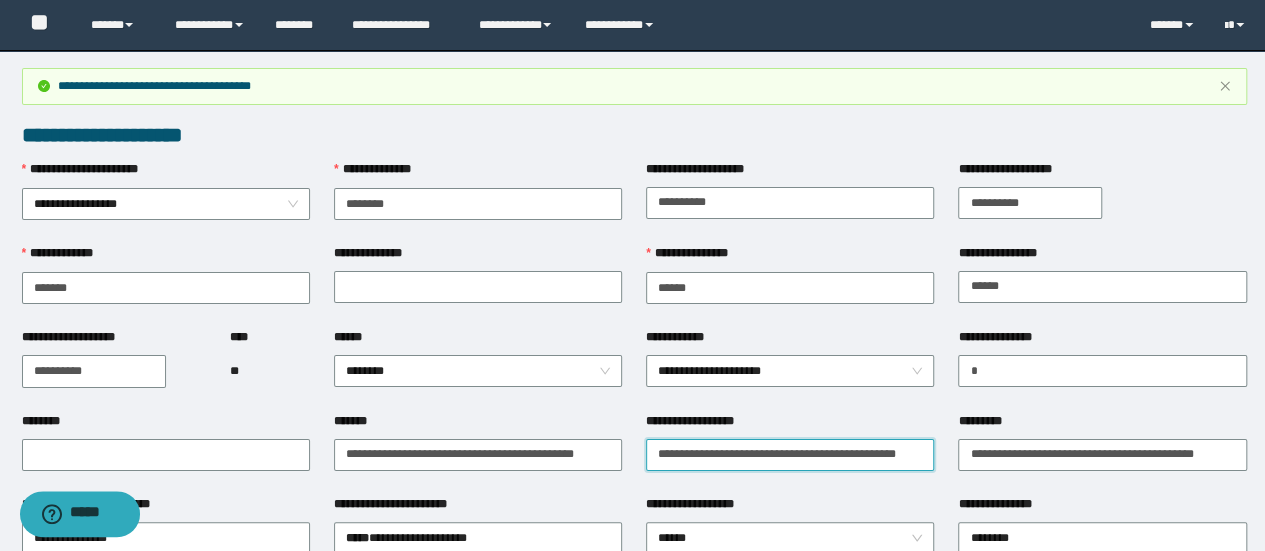 scroll, scrollTop: 0, scrollLeft: 28, axis: horizontal 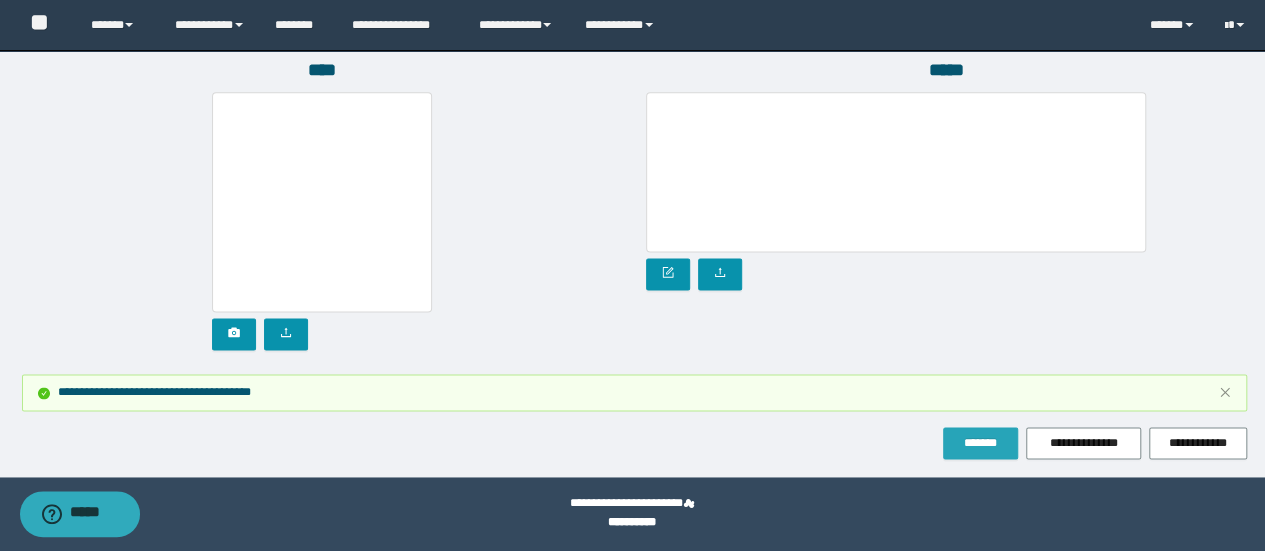 click on "*******" at bounding box center [980, 443] 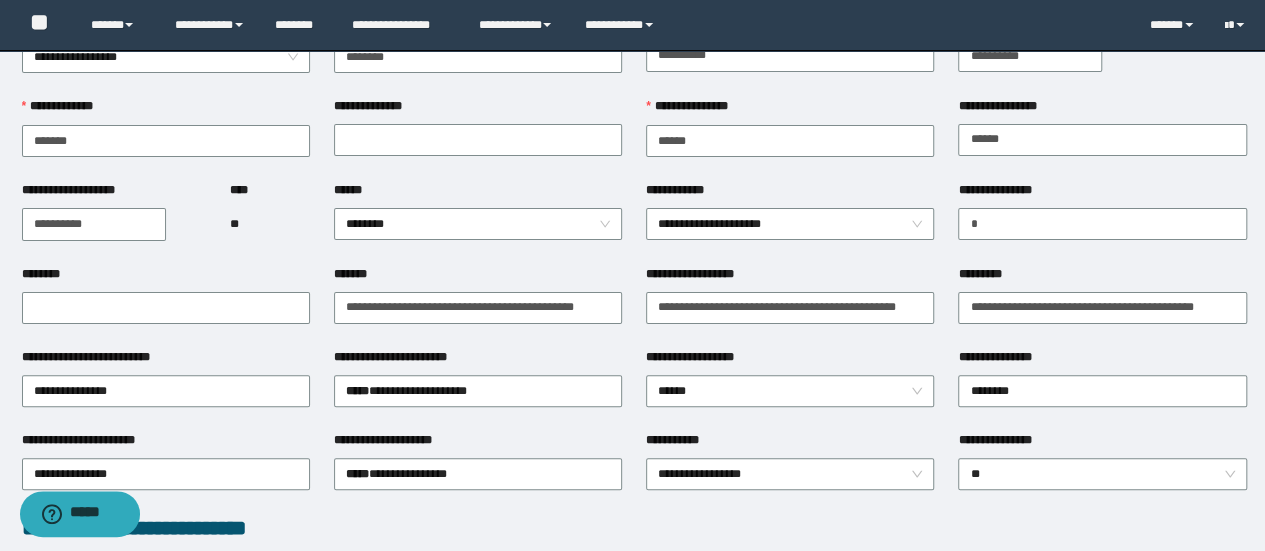 scroll, scrollTop: 0, scrollLeft: 0, axis: both 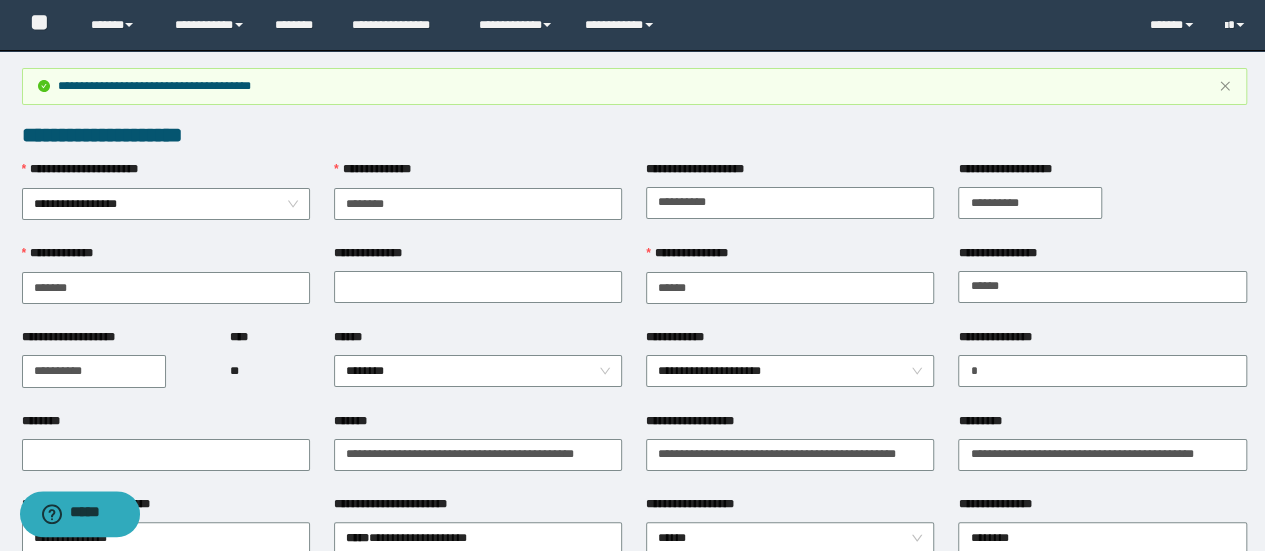 drag, startPoint x: 984, startPoint y: 197, endPoint x: 1054, endPoint y: 213, distance: 71.80529 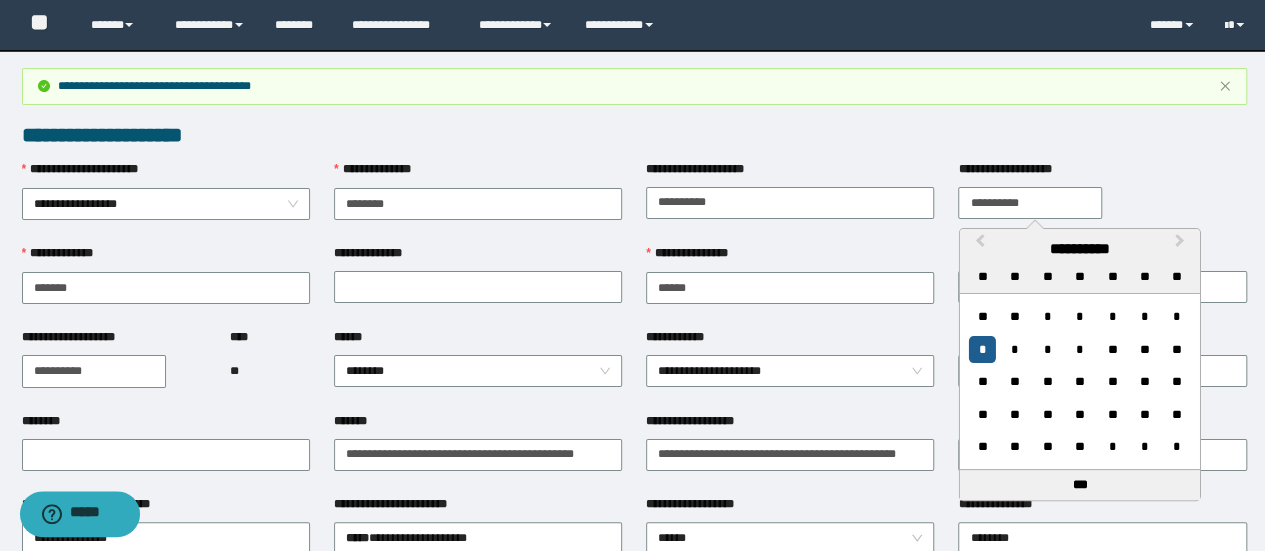 click on "*" at bounding box center (982, 349) 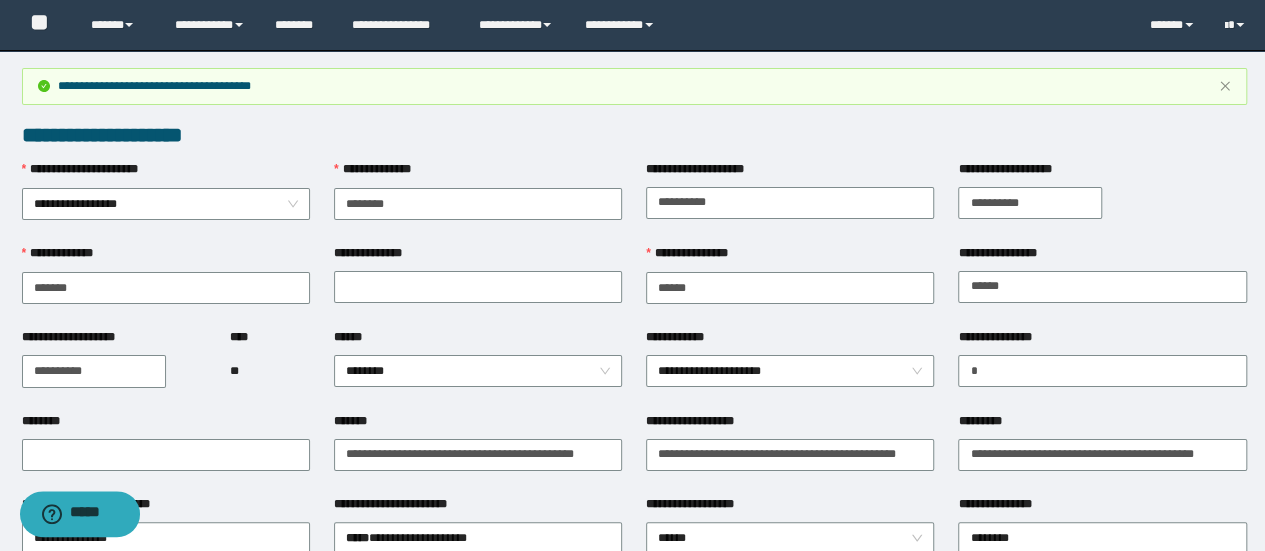 drag, startPoint x: 1048, startPoint y: 202, endPoint x: 948, endPoint y: 208, distance: 100.17984 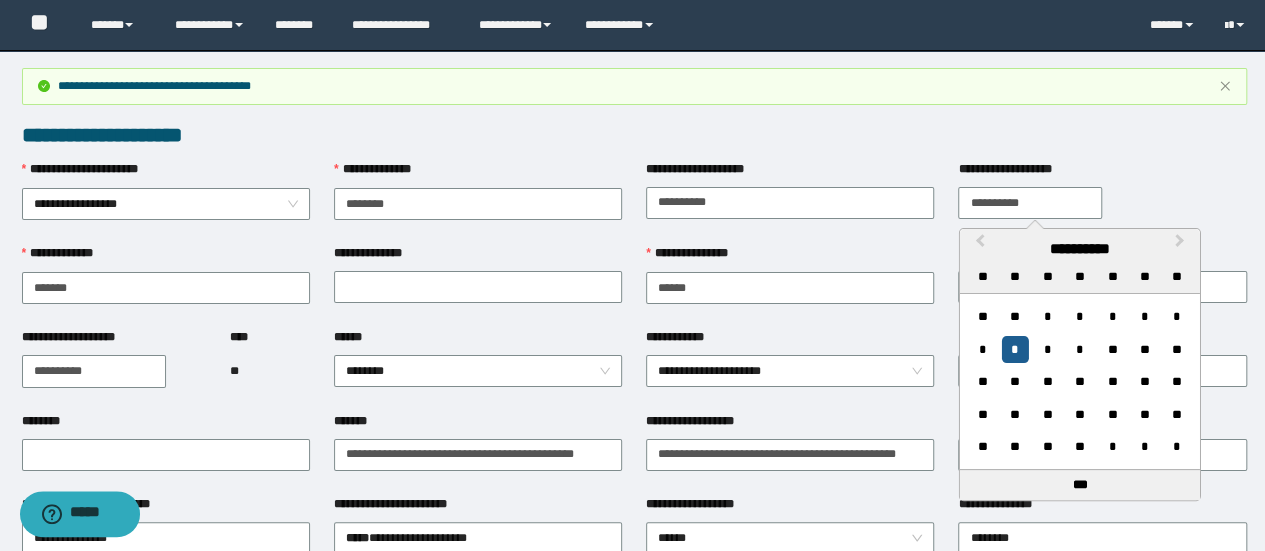 type on "**********" 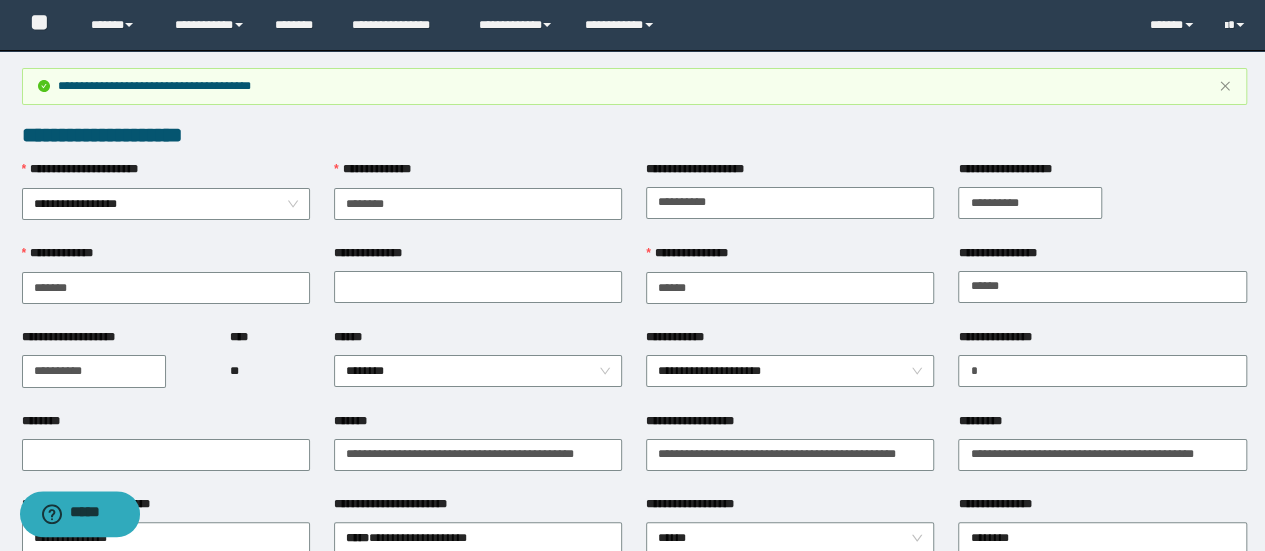 click on "**********" at bounding box center [790, 202] 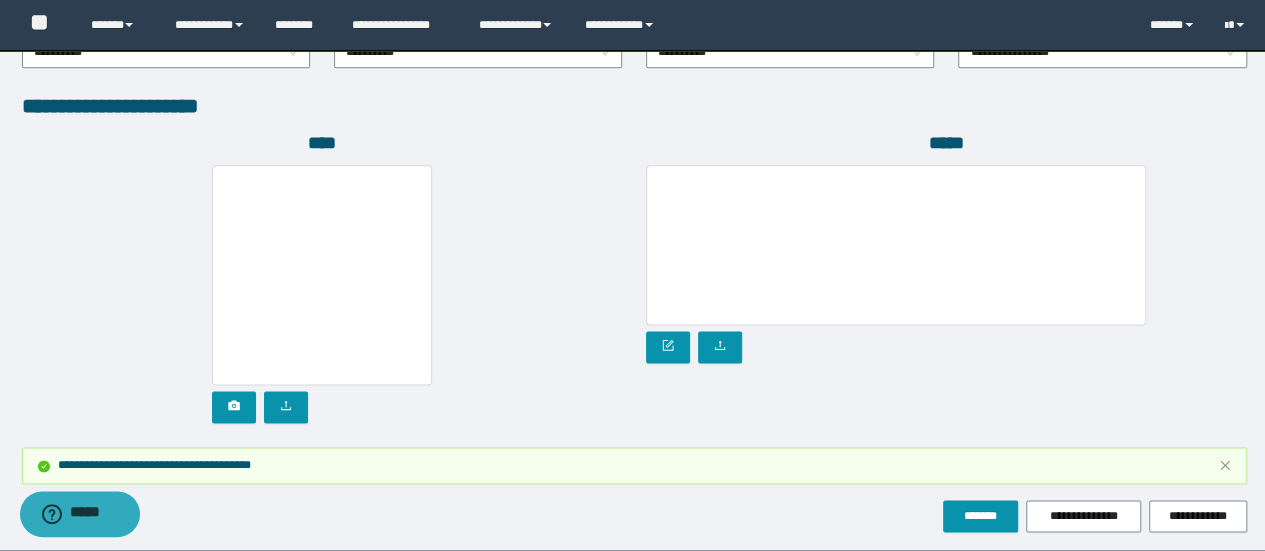 scroll, scrollTop: 1255, scrollLeft: 0, axis: vertical 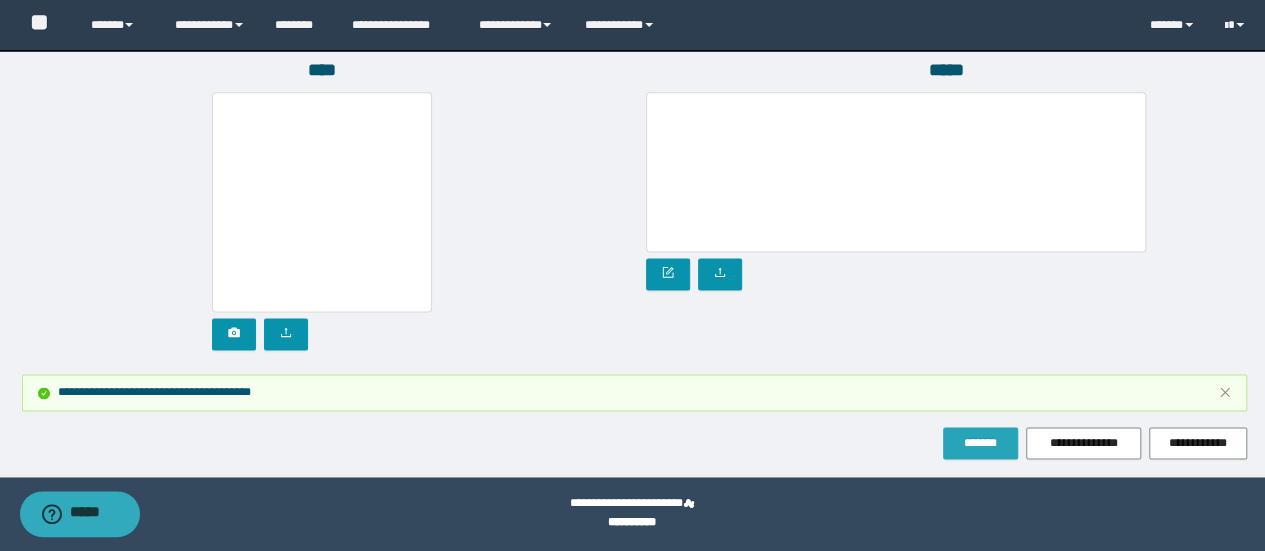 click on "*******" at bounding box center [980, 443] 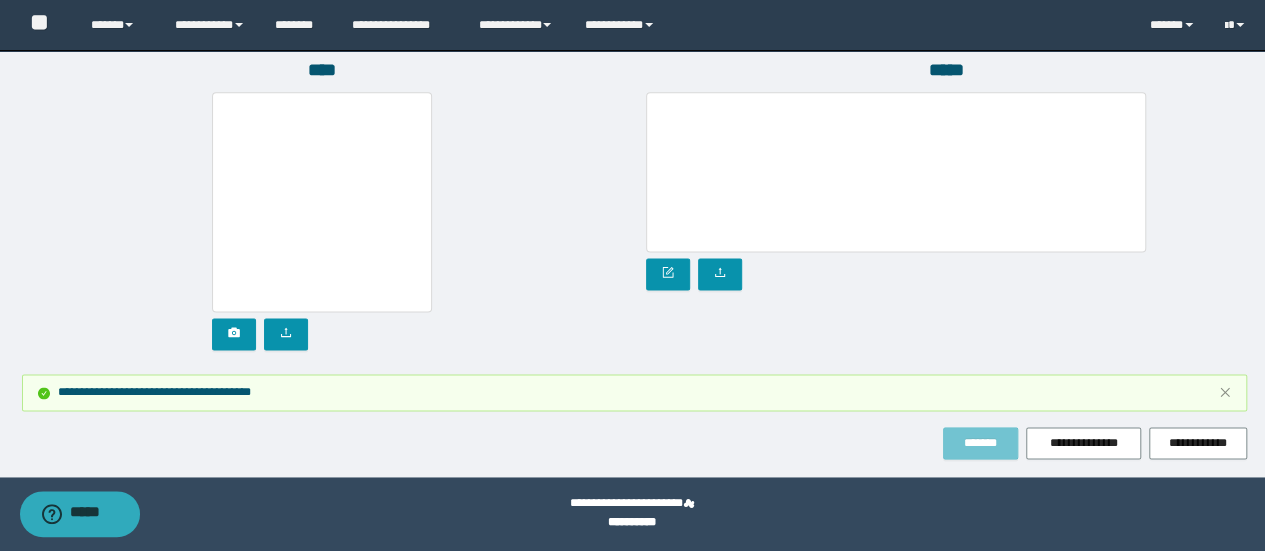 click on "*******" at bounding box center (980, 443) 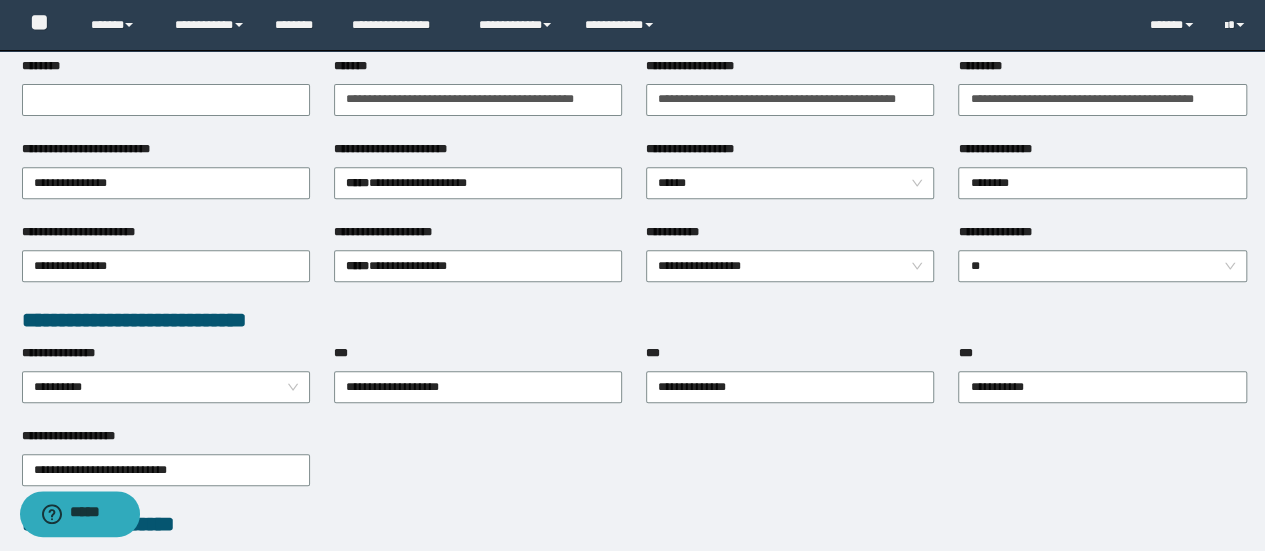 scroll, scrollTop: 0, scrollLeft: 0, axis: both 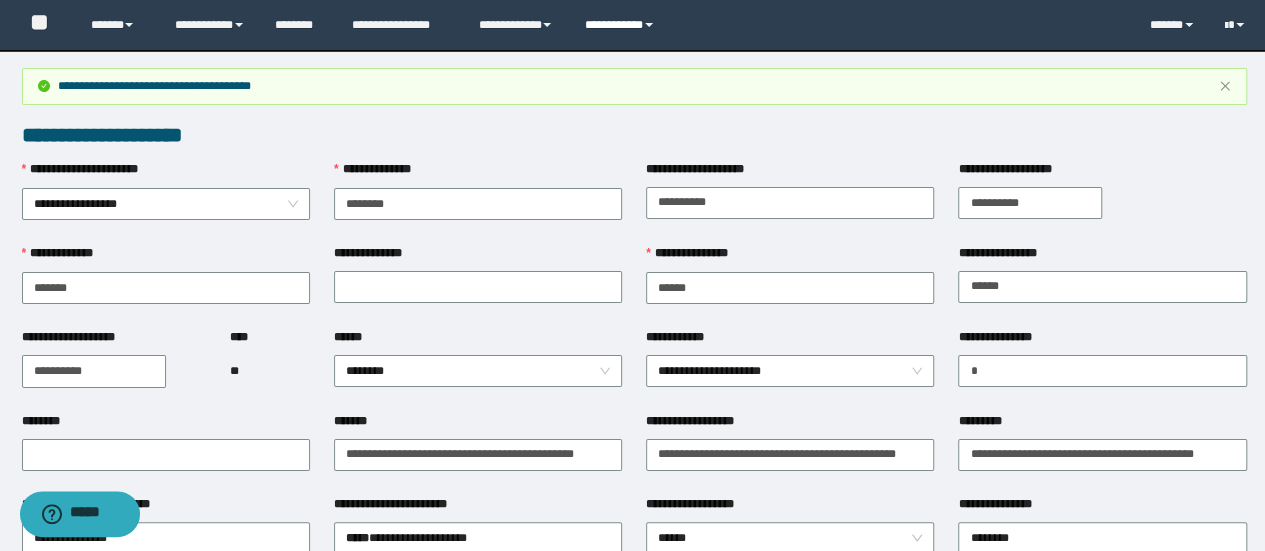 click on "**********" at bounding box center [622, 25] 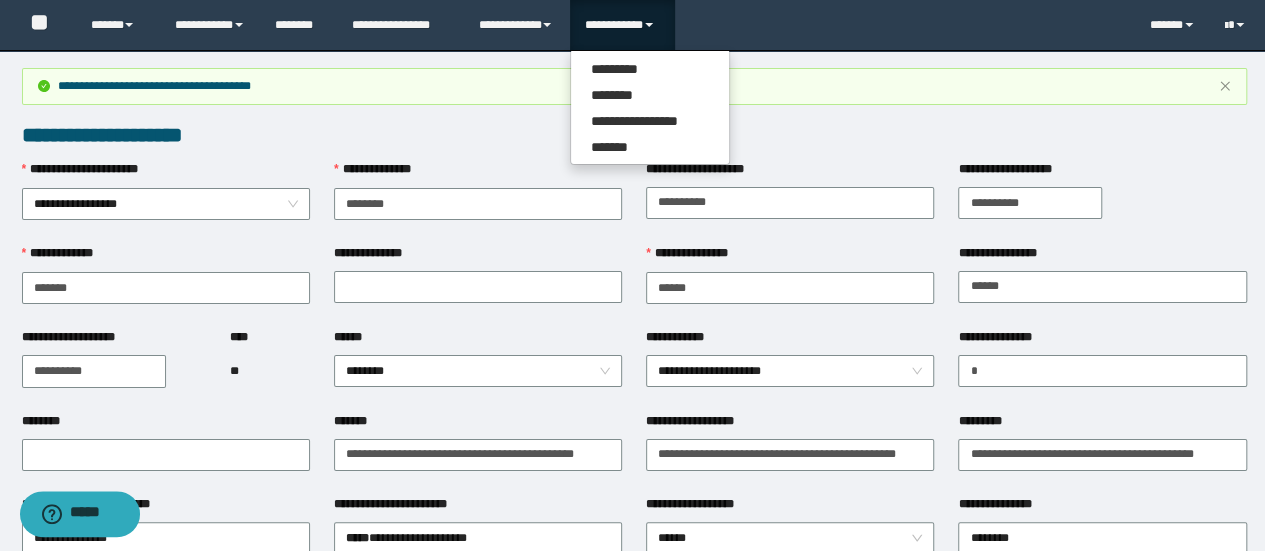 click on "**********" at bounding box center [650, 107] 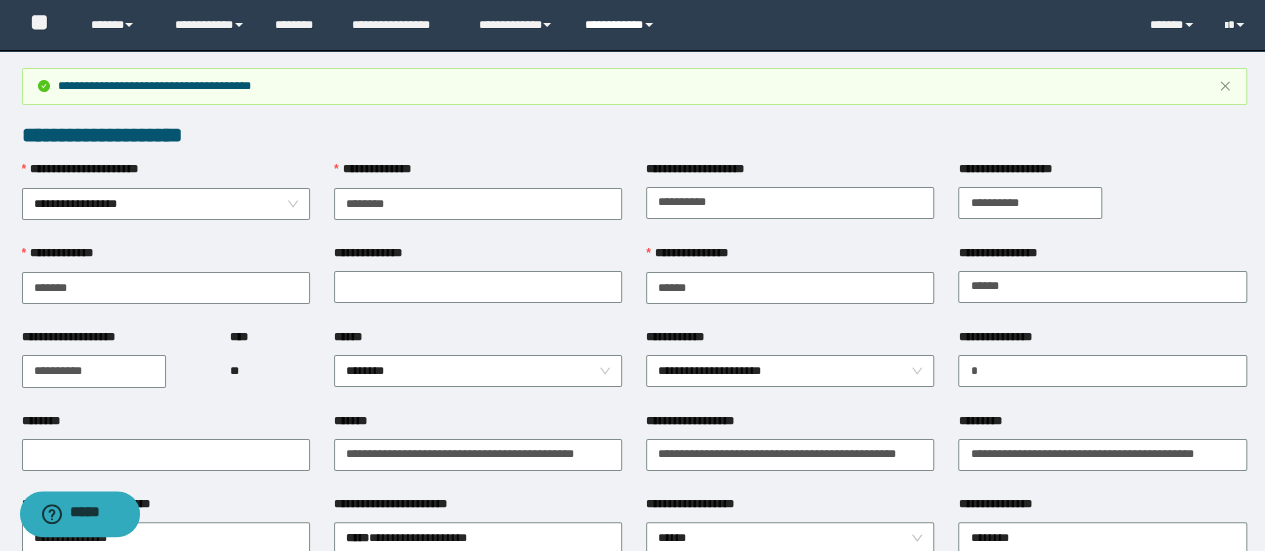 click on "**********" at bounding box center [622, 25] 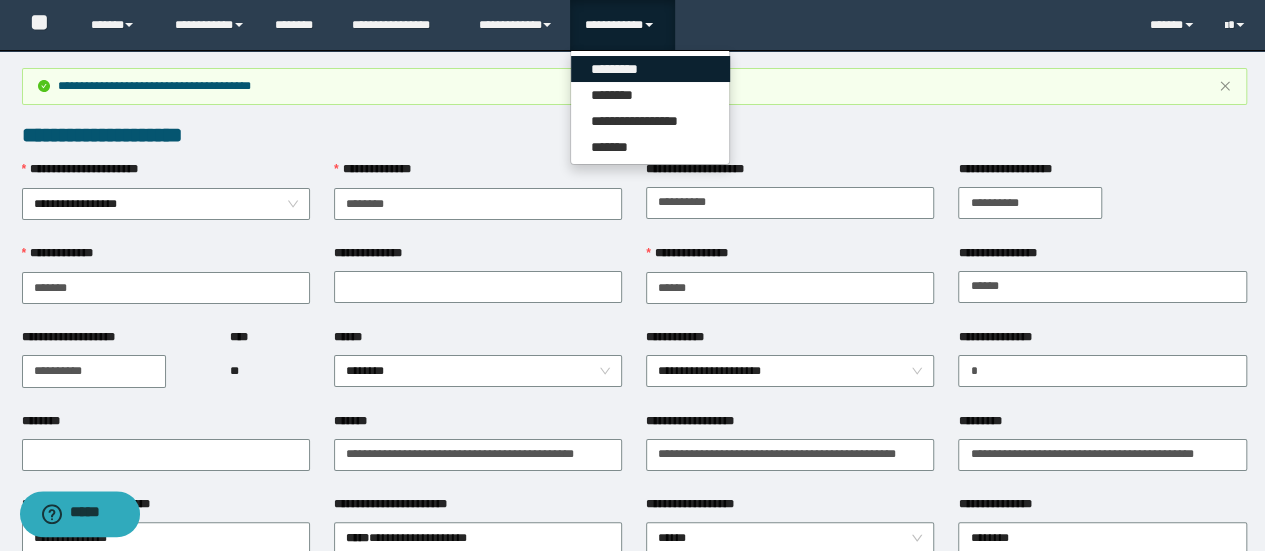 click on "*********" at bounding box center [650, 69] 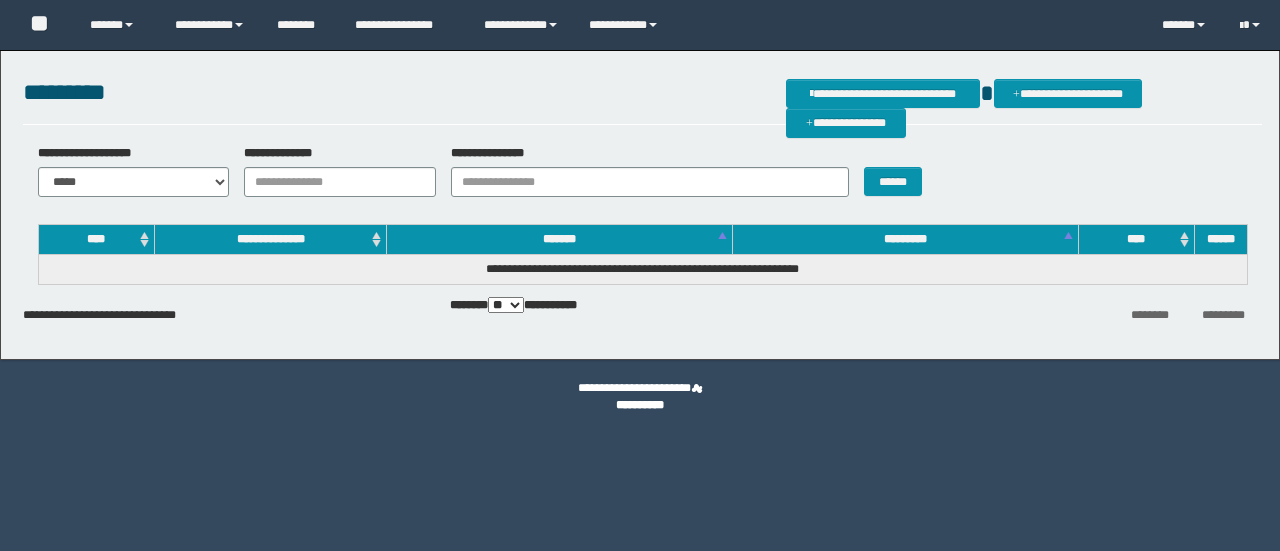 scroll, scrollTop: 0, scrollLeft: 0, axis: both 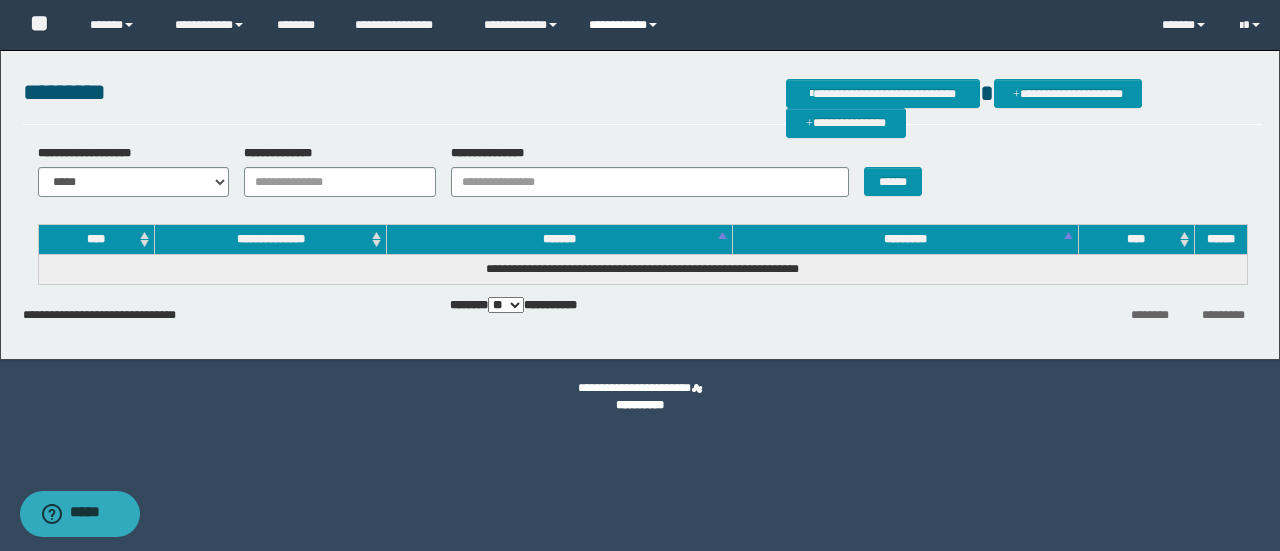 click on "**********" at bounding box center [626, 25] 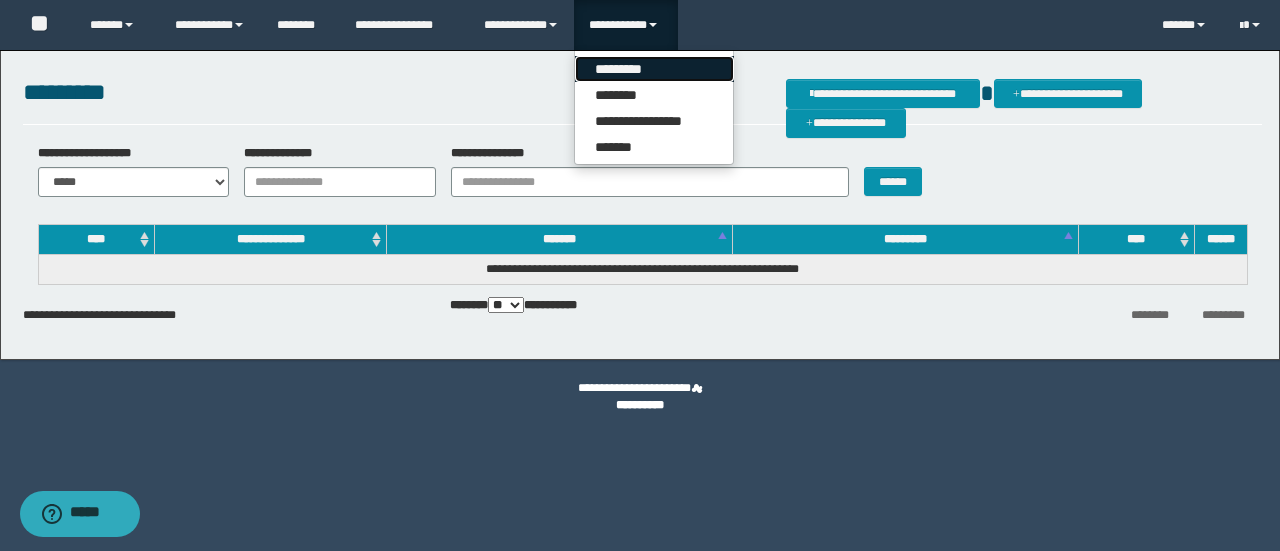 click on "*********" at bounding box center (654, 69) 